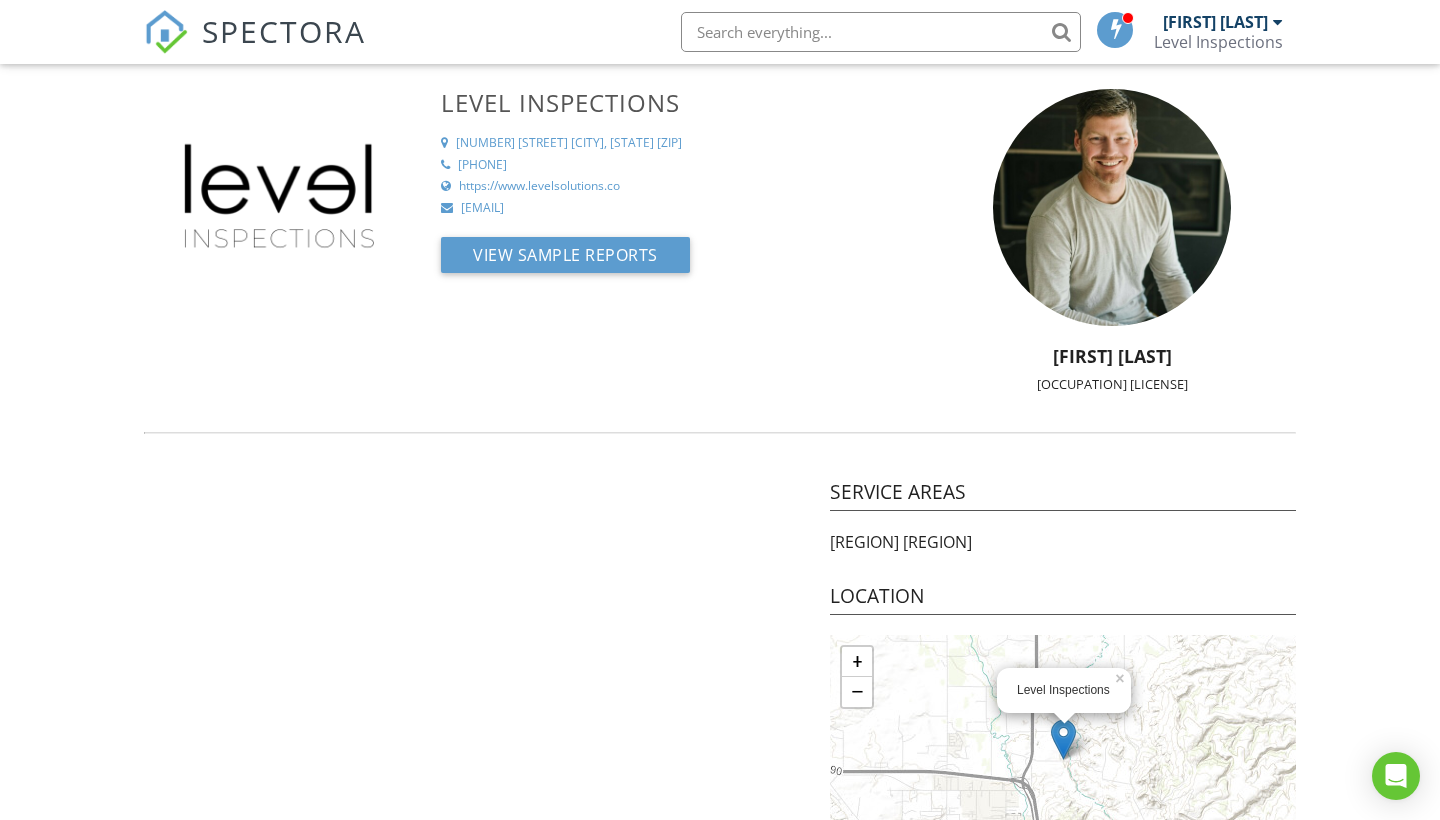 scroll, scrollTop: 0, scrollLeft: 0, axis: both 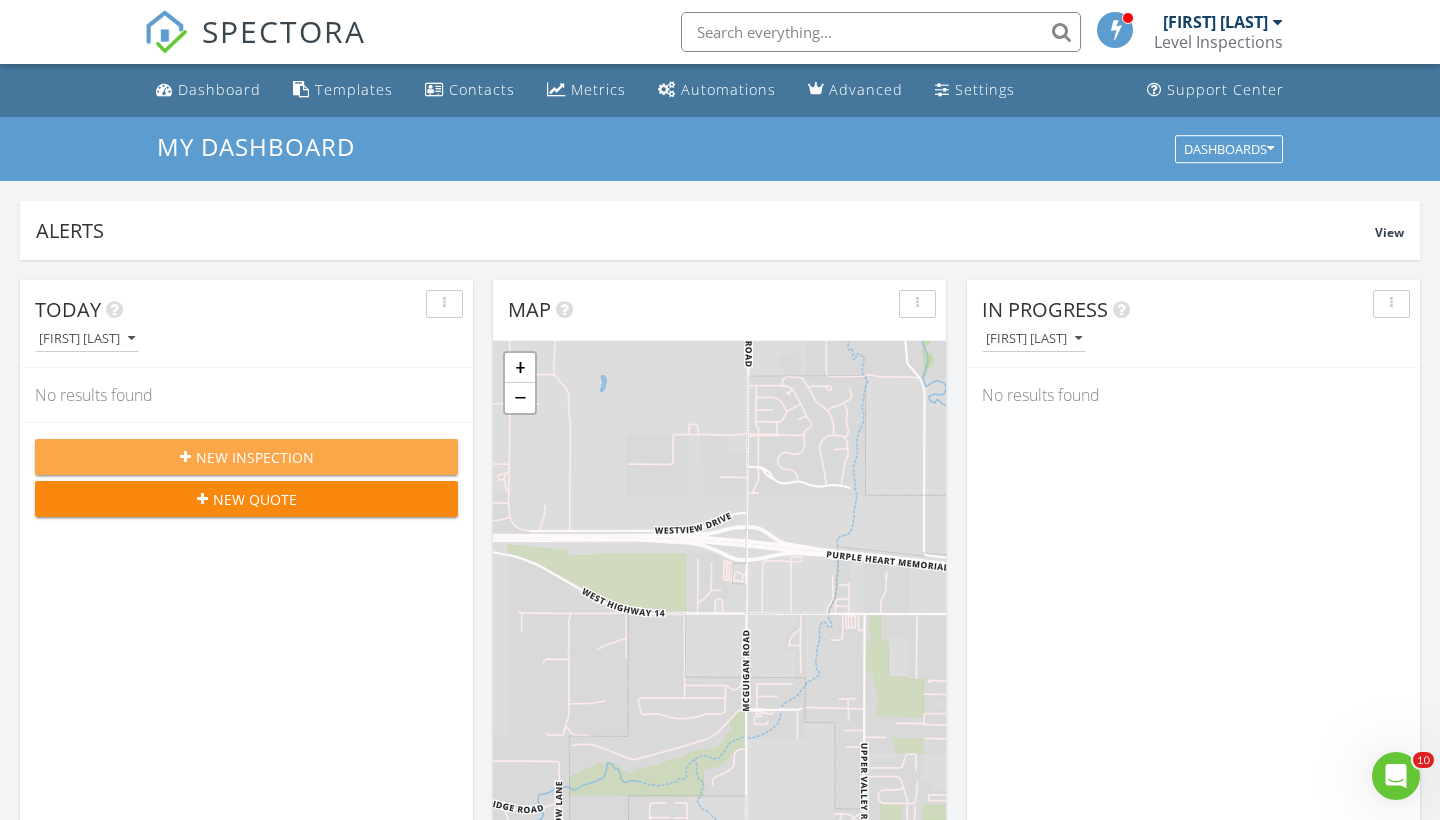 click on "New Inspection" at bounding box center (255, 457) 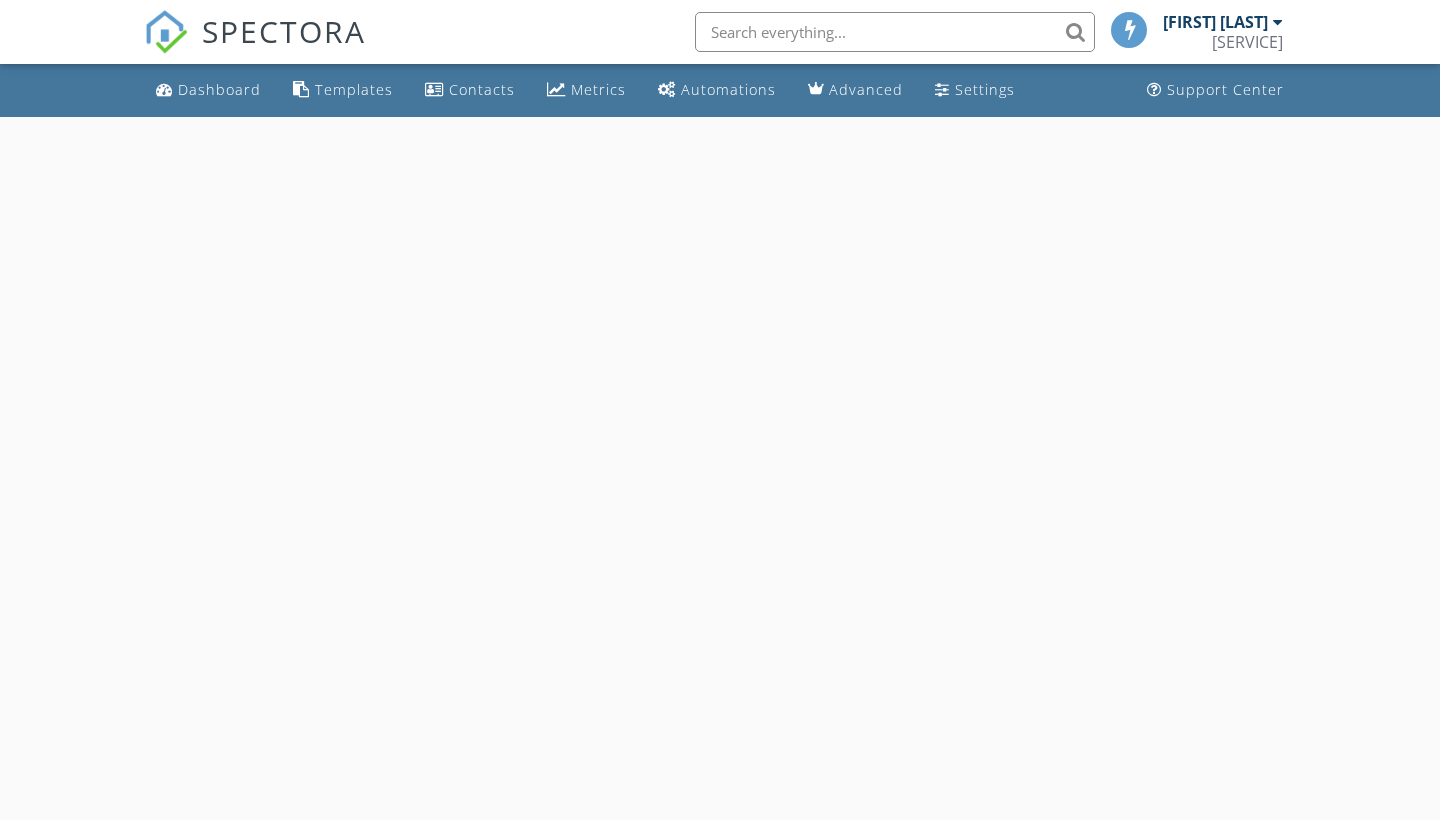 scroll, scrollTop: 0, scrollLeft: 0, axis: both 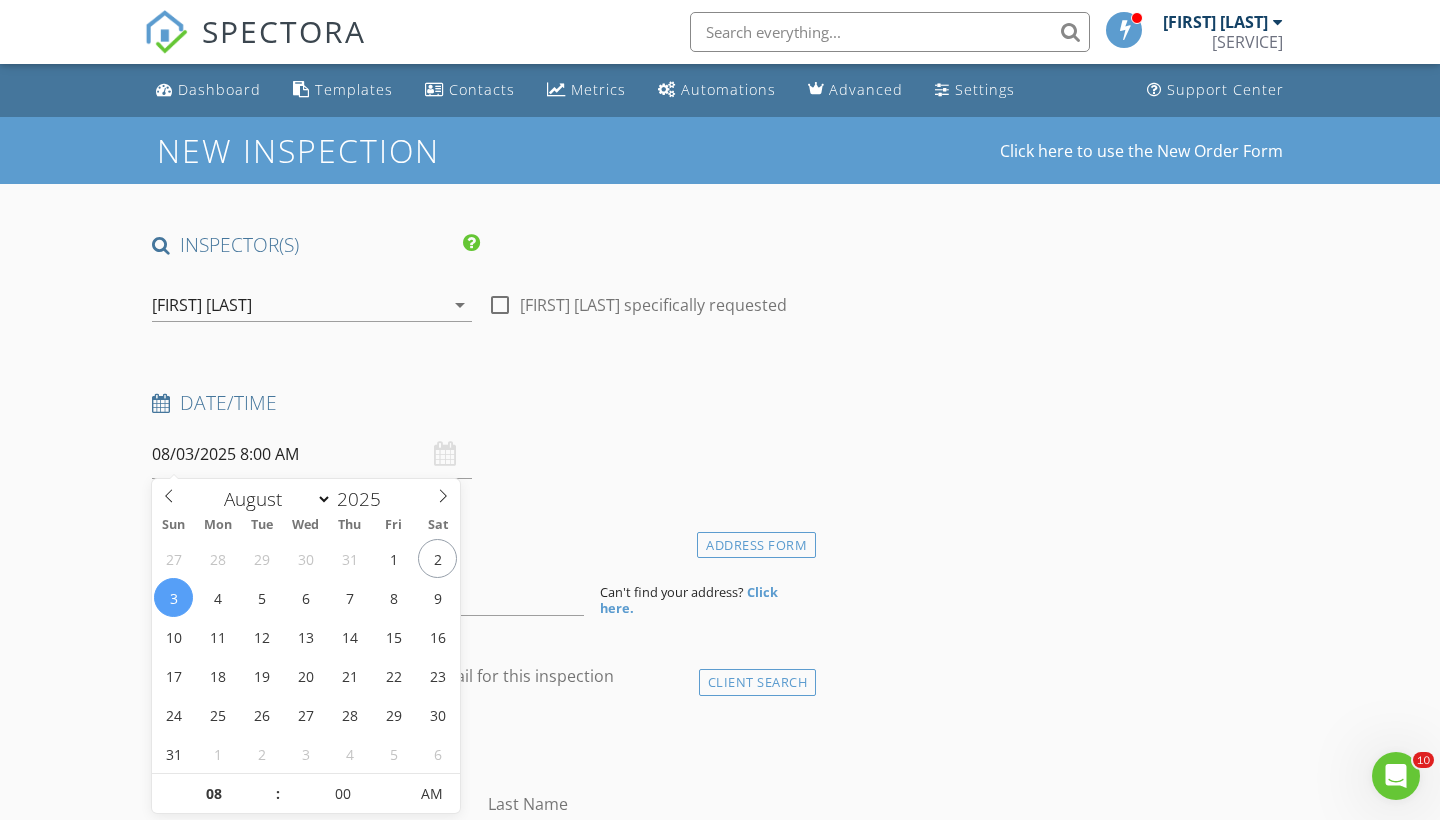 click on "08/03/2025 8:00 AM" at bounding box center [312, 454] 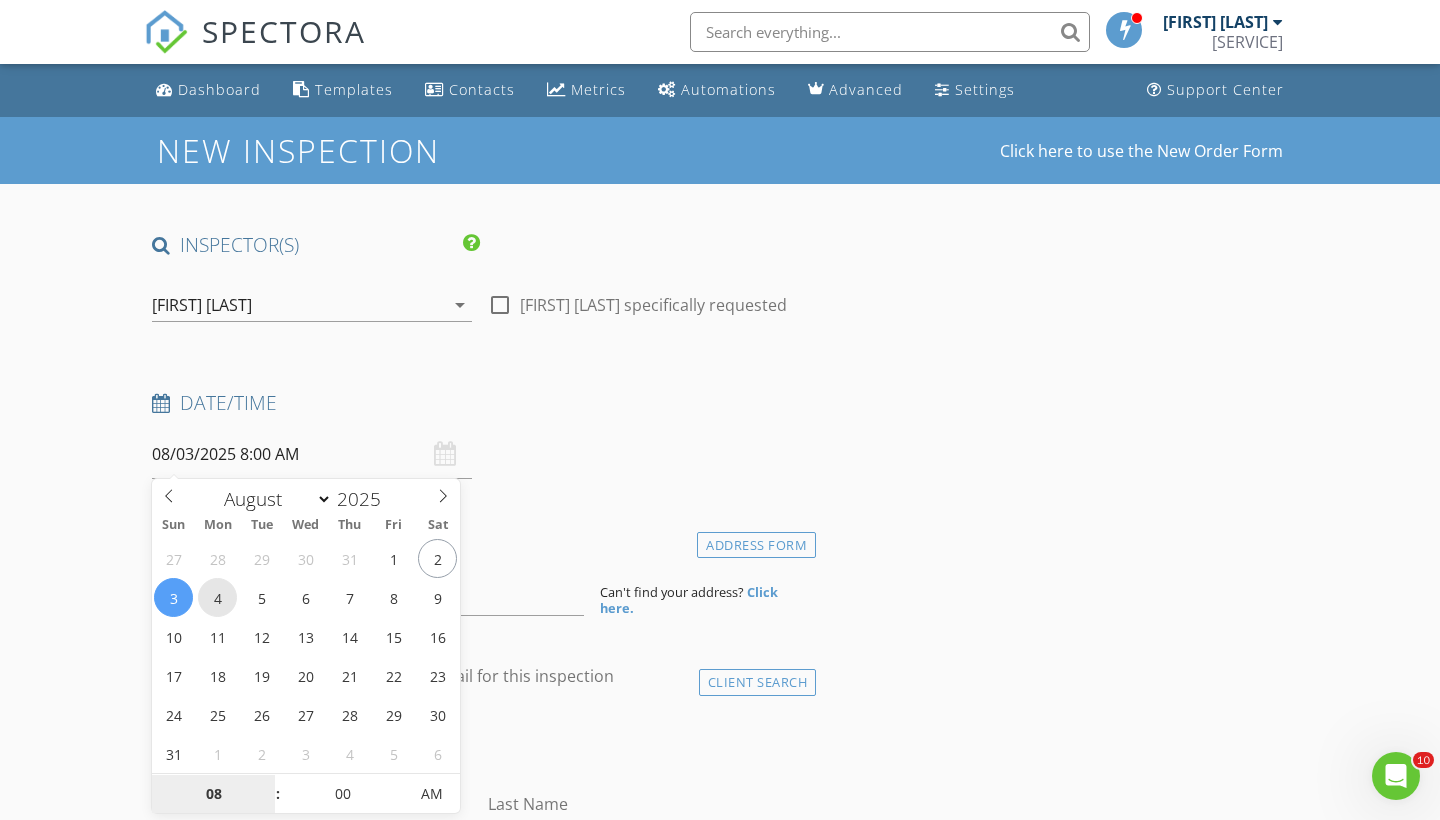 type on "08/04/2025 8:00 AM" 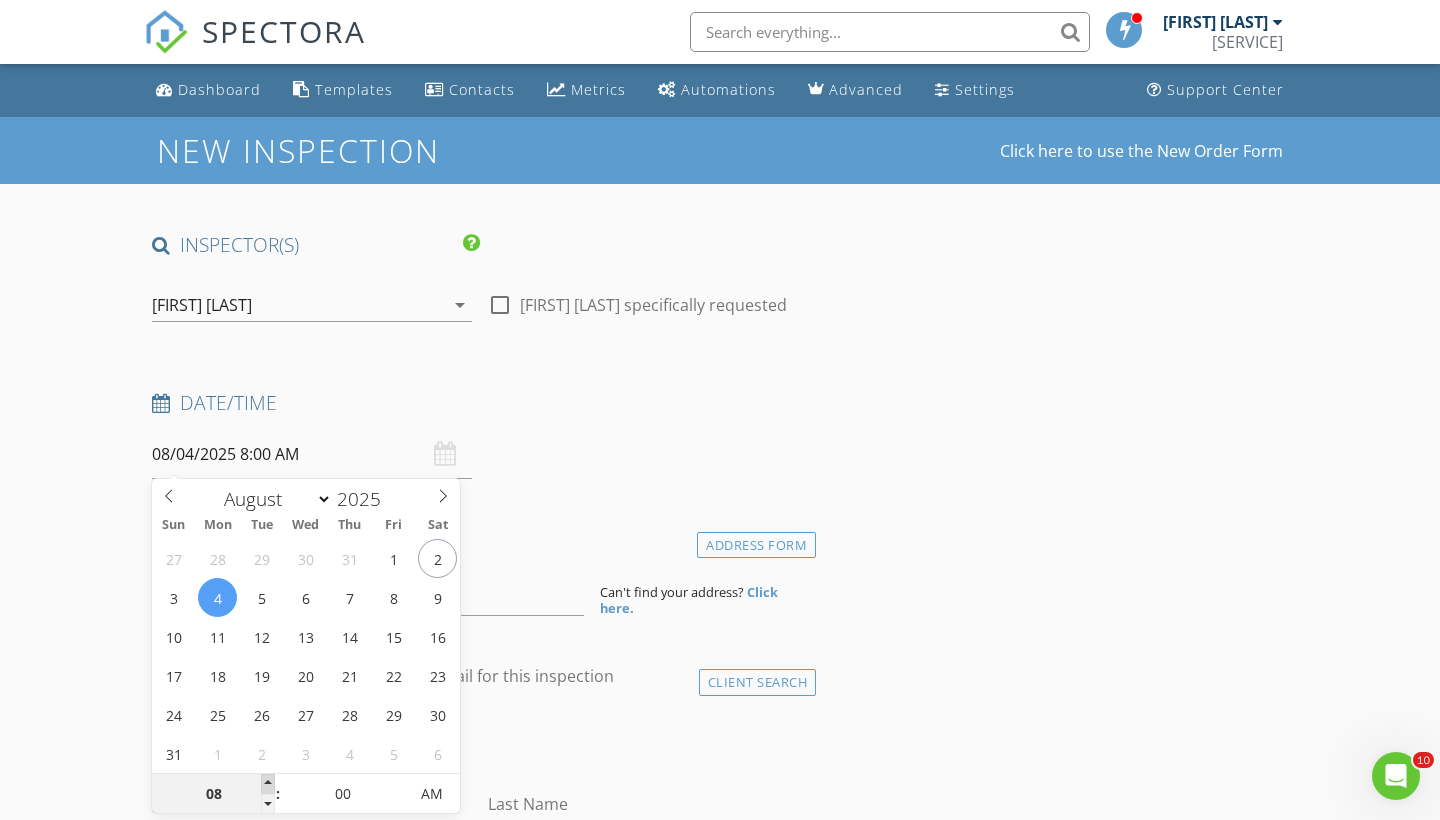 type on "09" 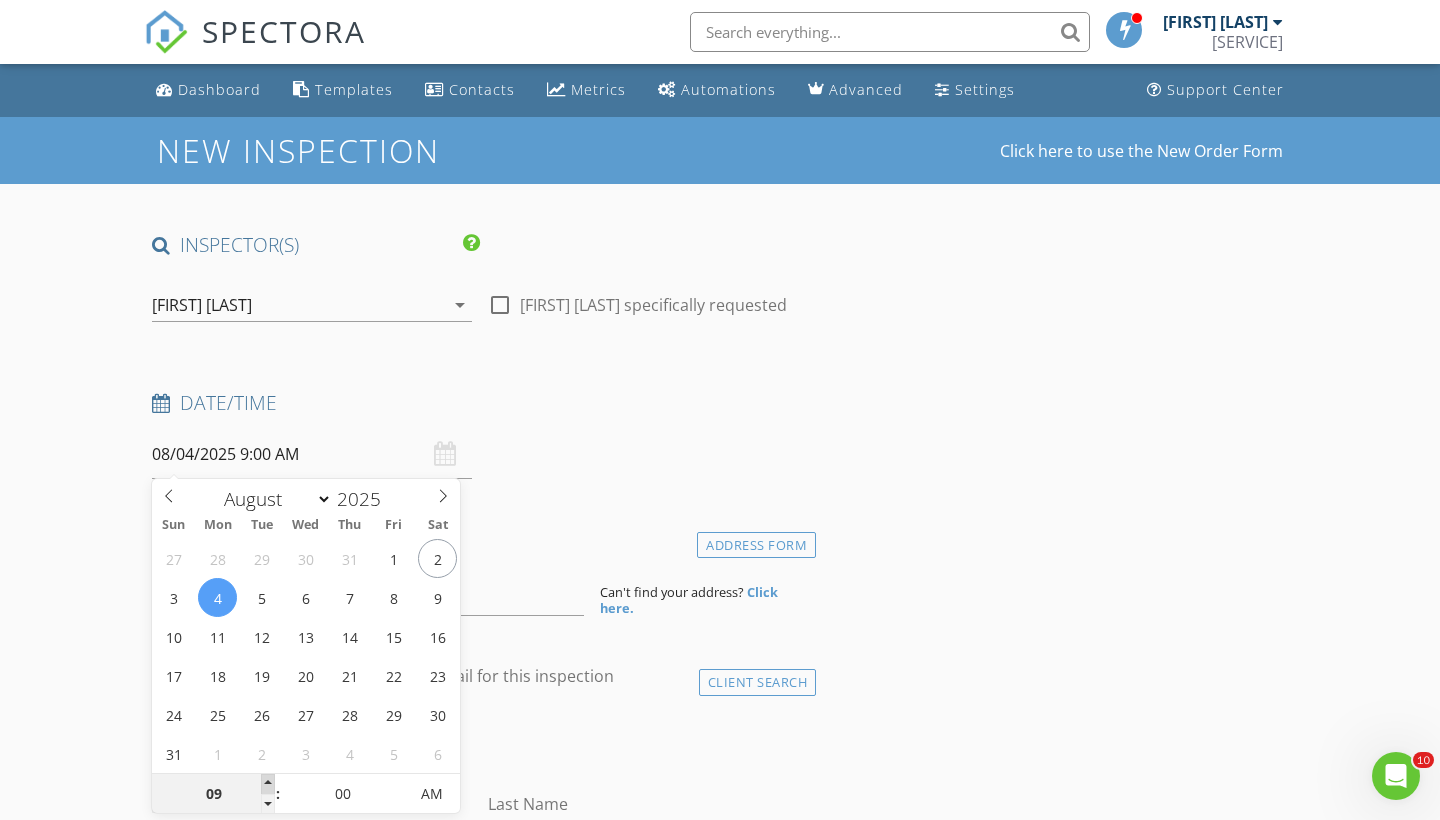 click at bounding box center (268, 784) 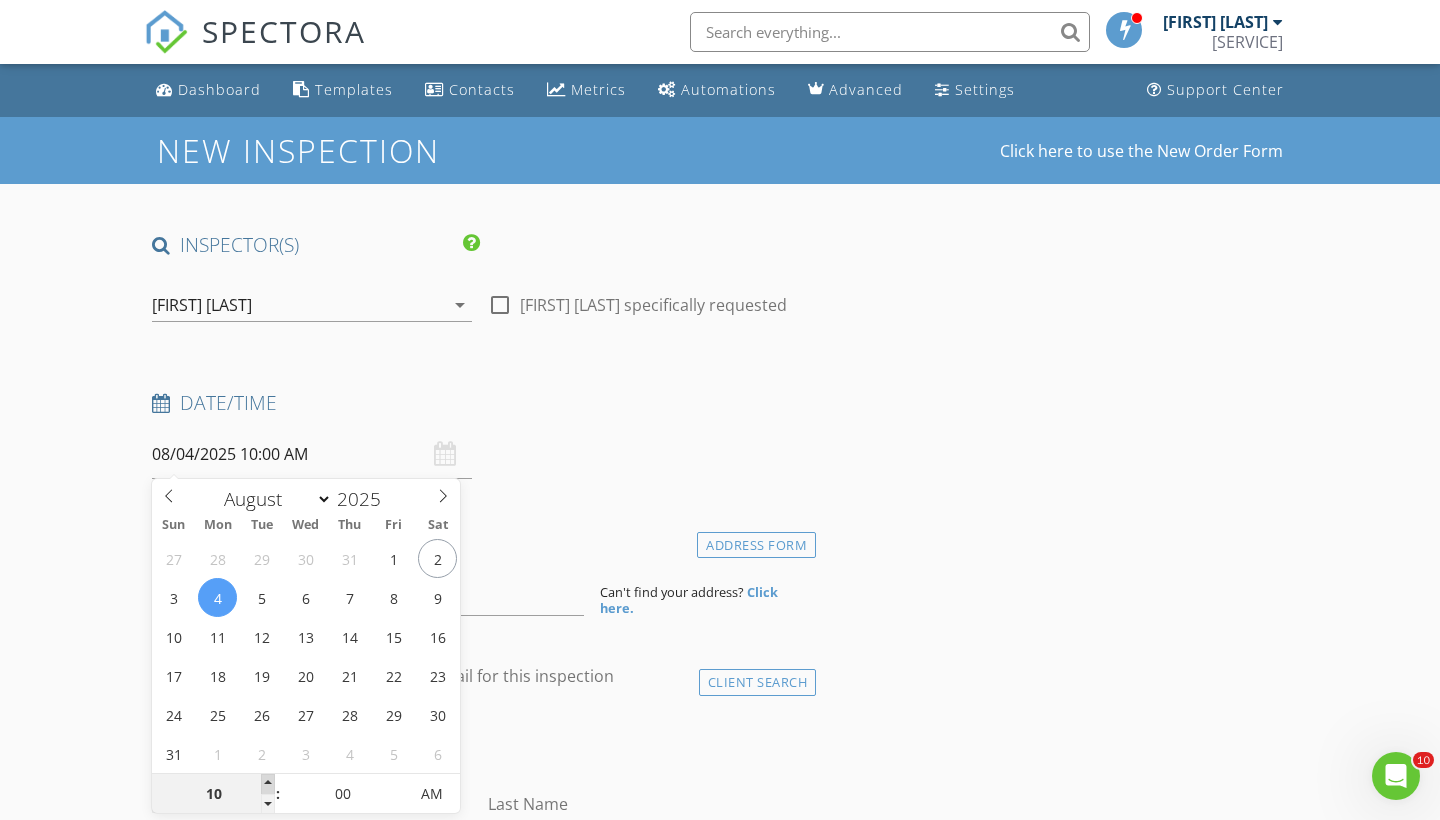 click at bounding box center [268, 784] 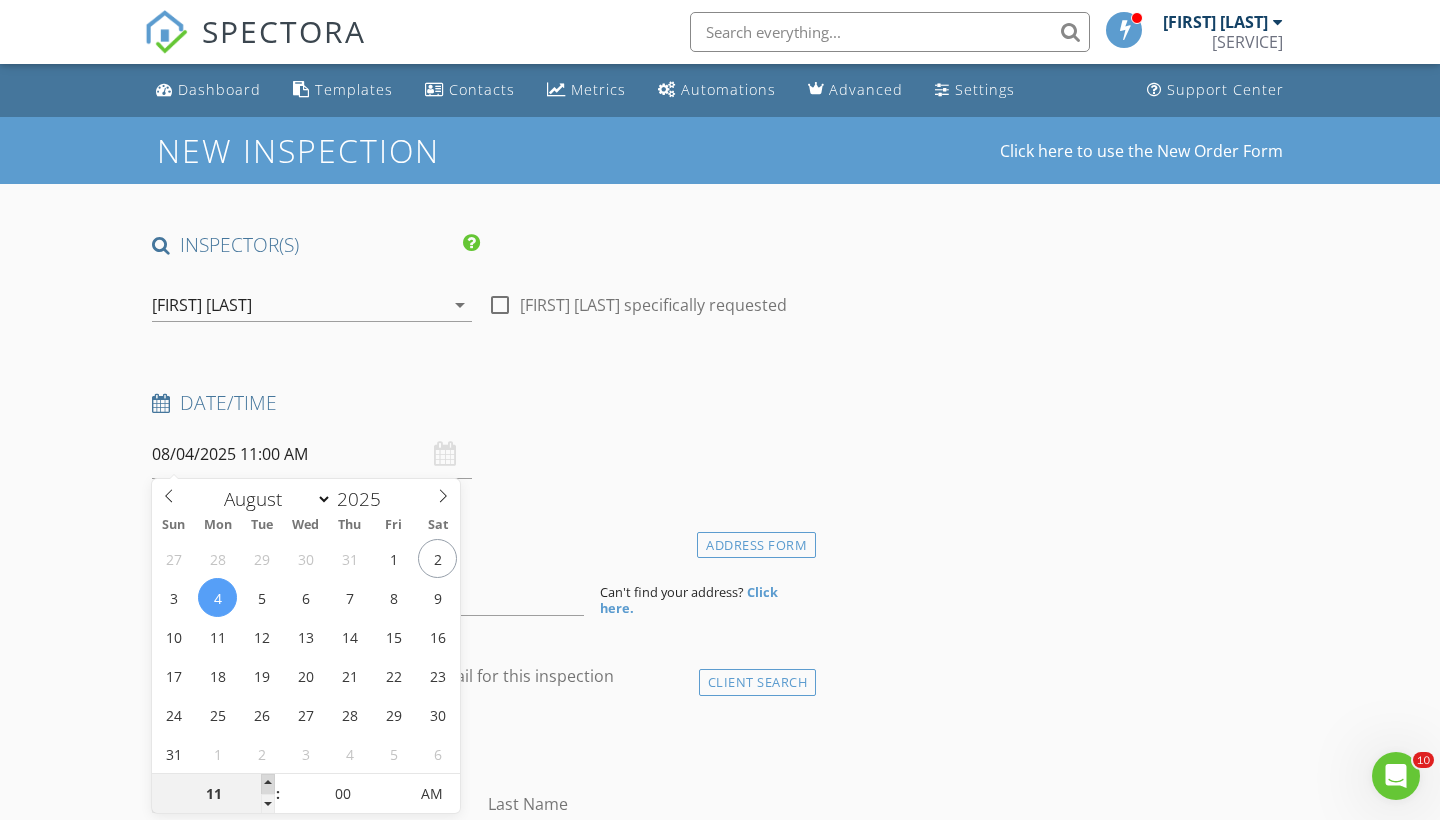 click at bounding box center [268, 784] 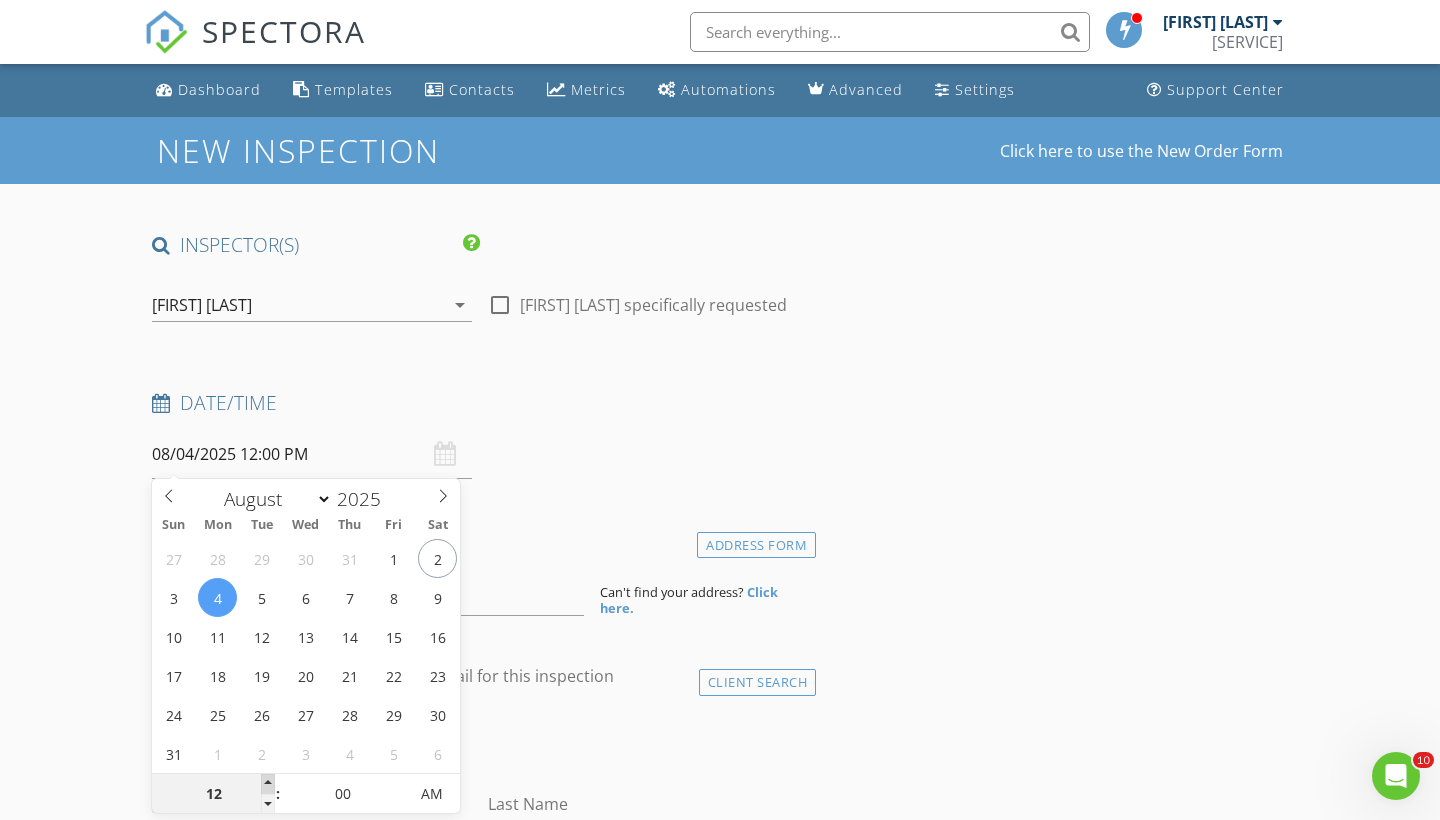click at bounding box center [268, 784] 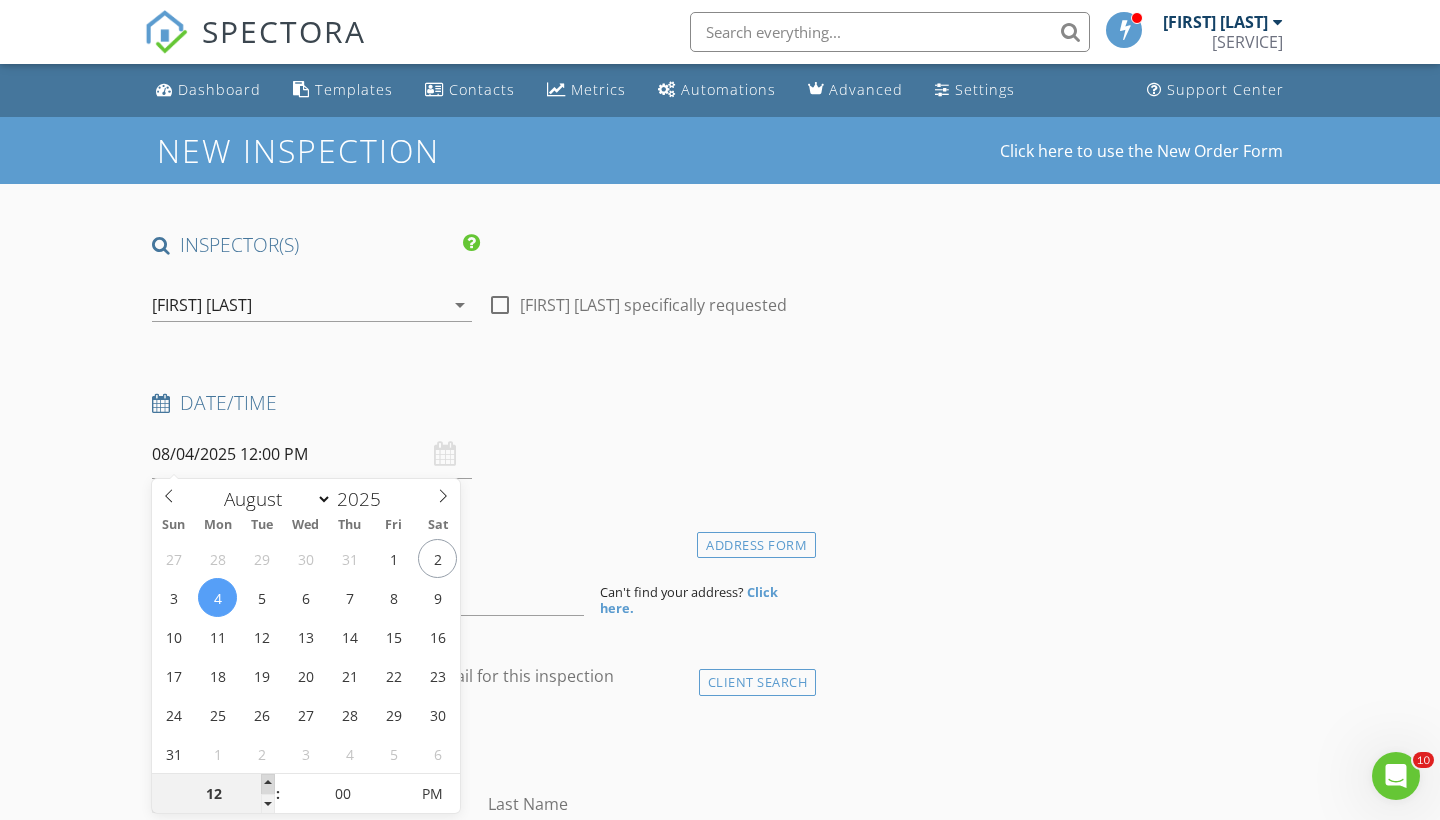 type on "01" 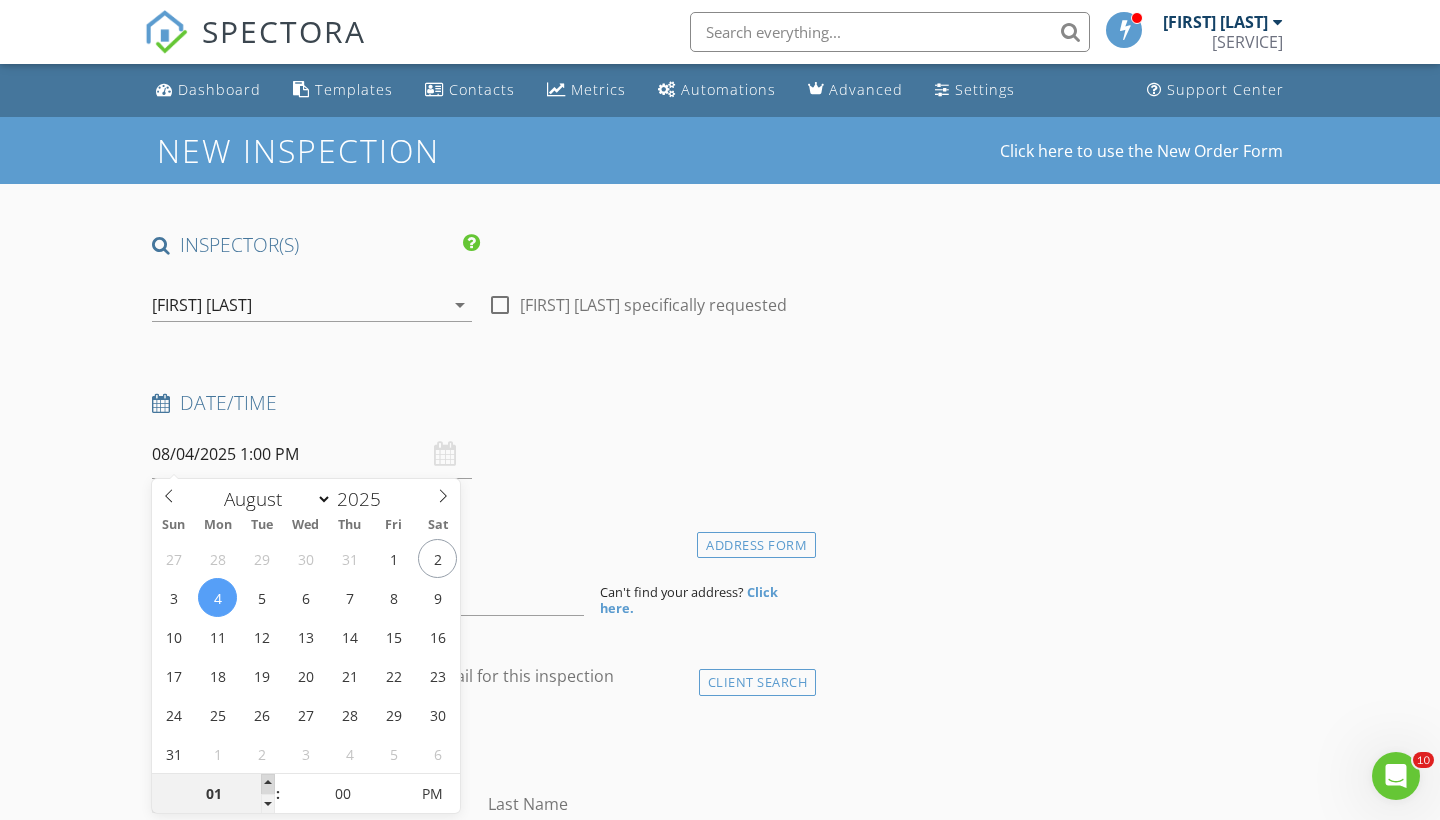 click at bounding box center [268, 784] 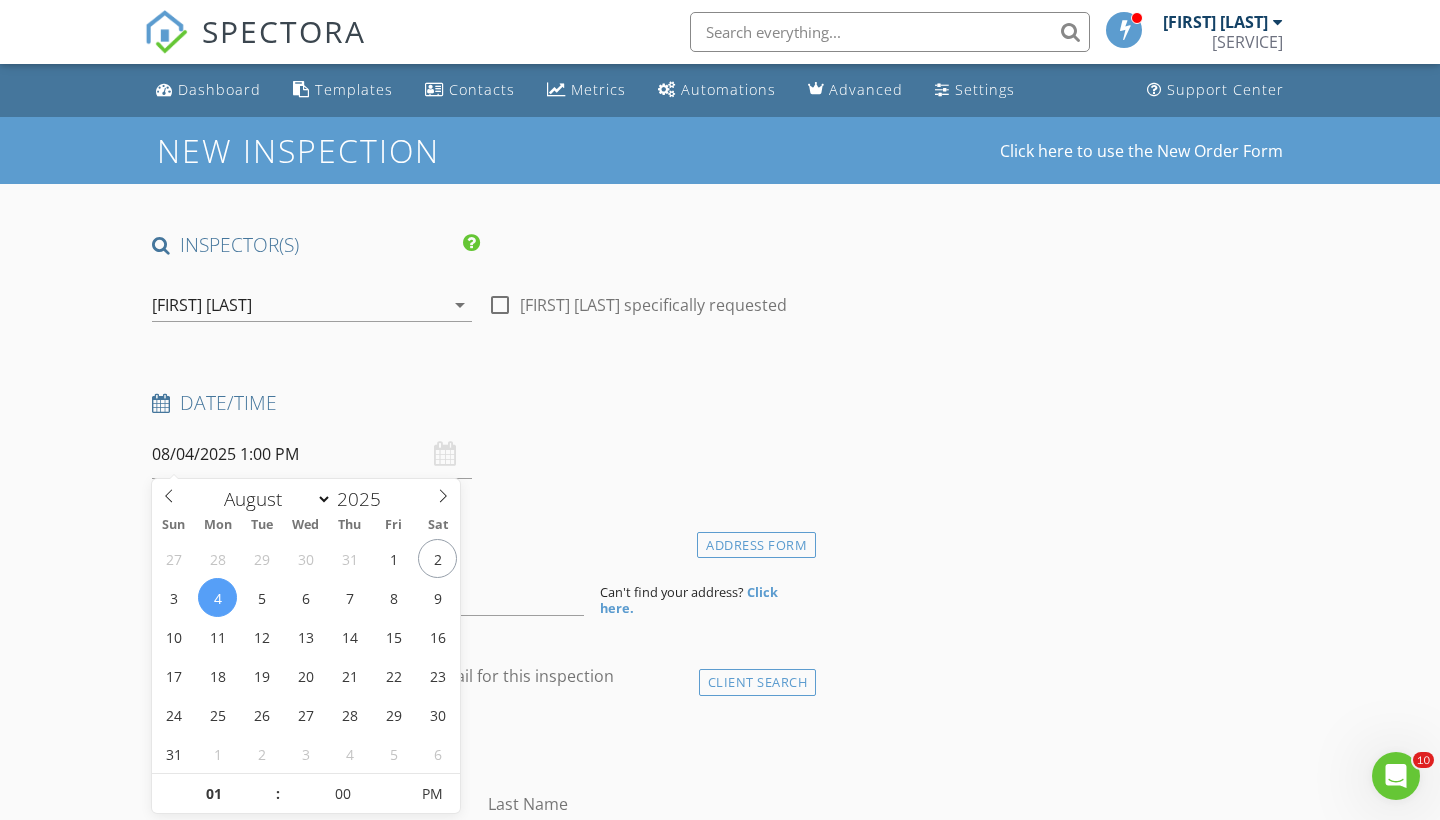 click on "Date/Time" at bounding box center [480, 403] 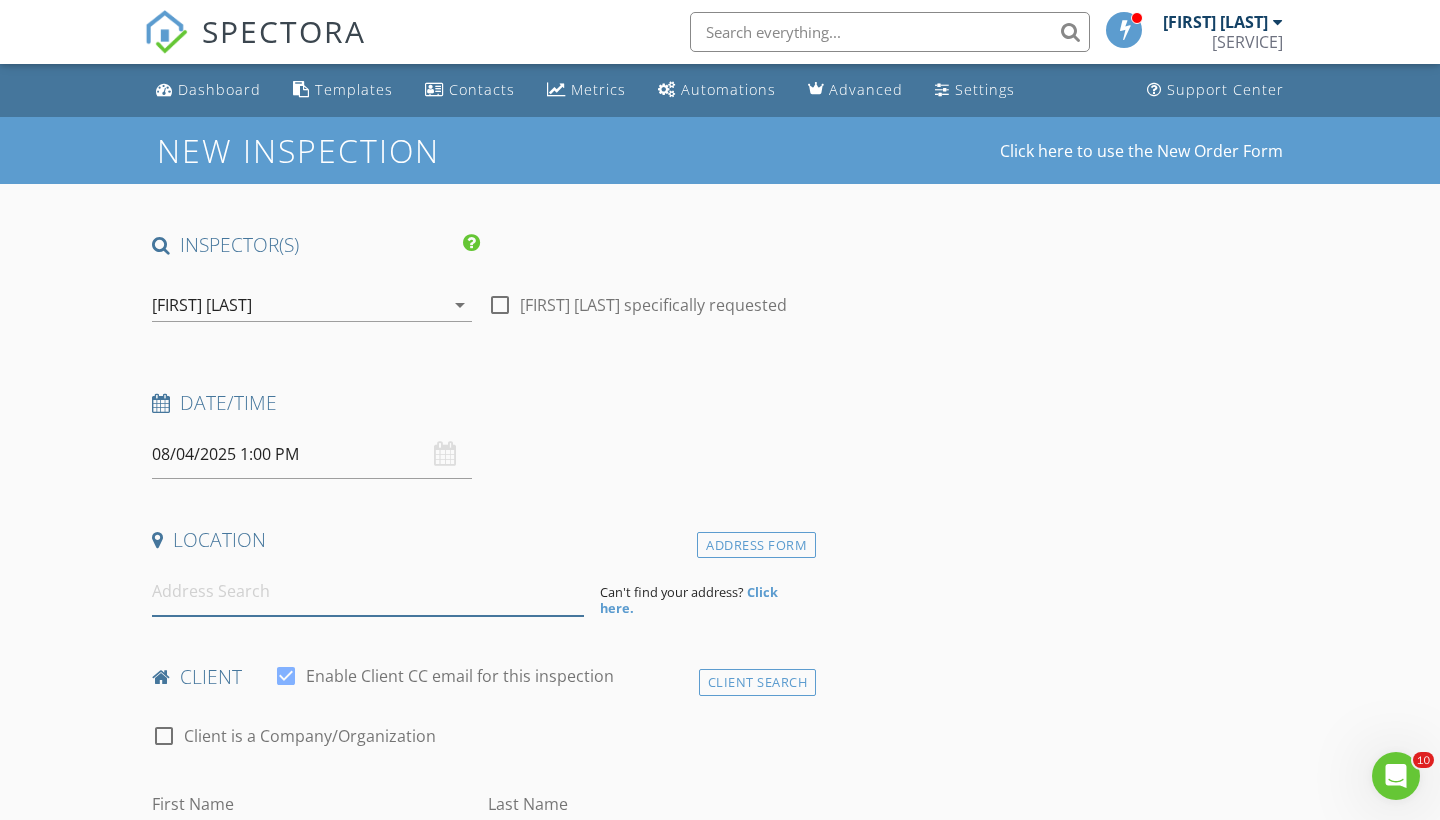 click at bounding box center [368, 591] 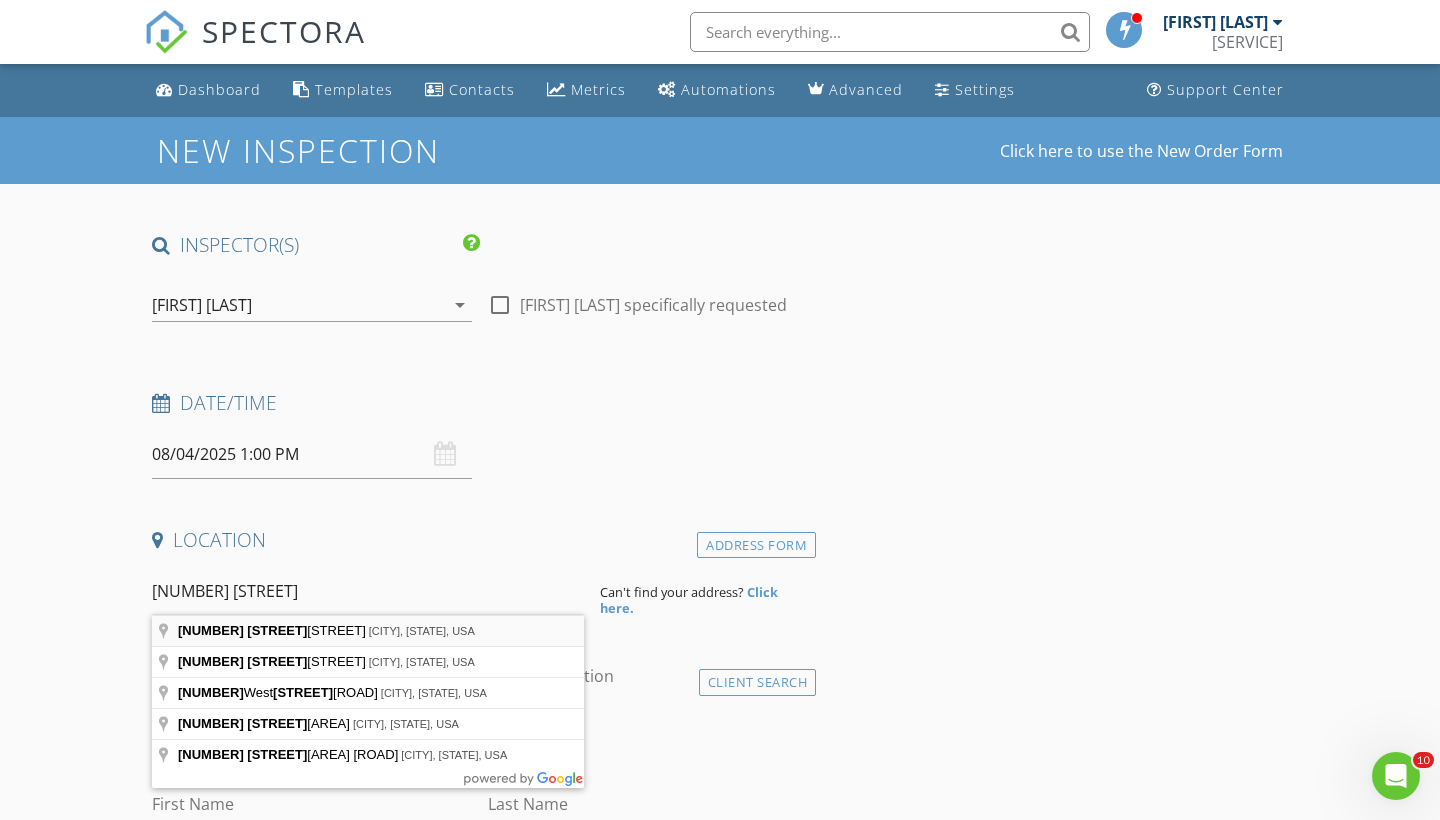 type on "8216 Chickadee Lane, Black Hawk, SD, USA" 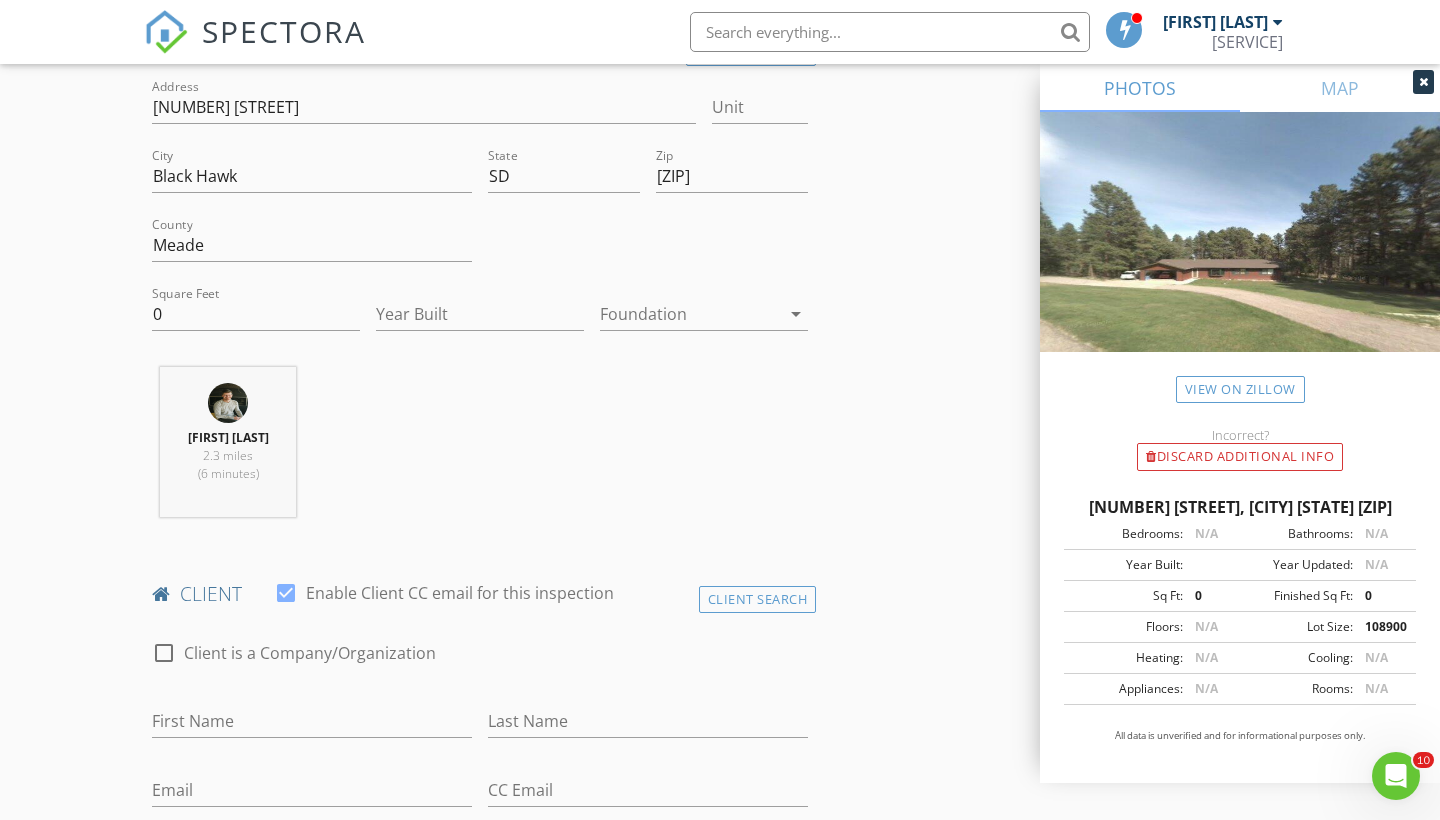 scroll, scrollTop: 496, scrollLeft: 0, axis: vertical 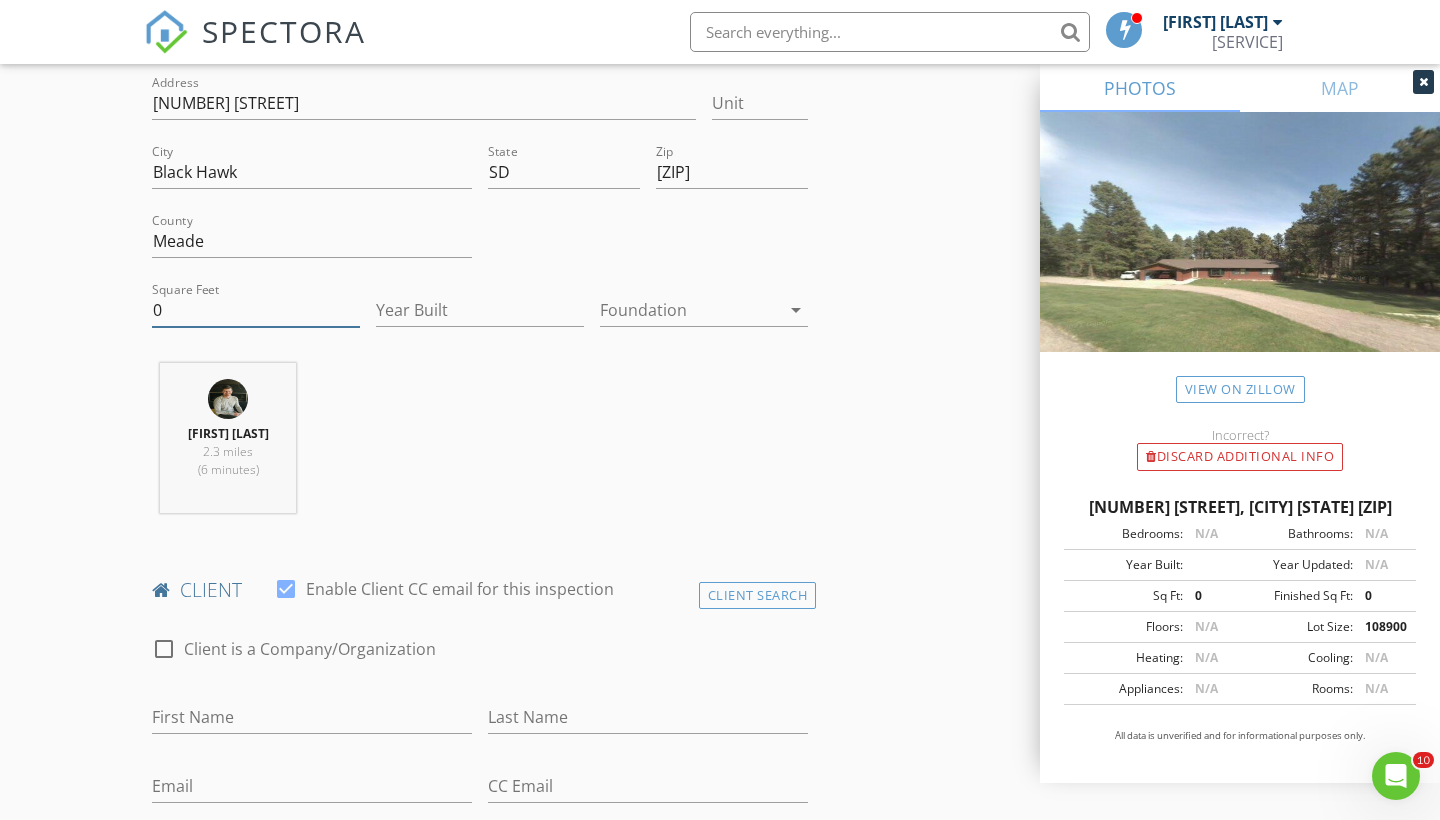 click on "0" at bounding box center (256, 310) 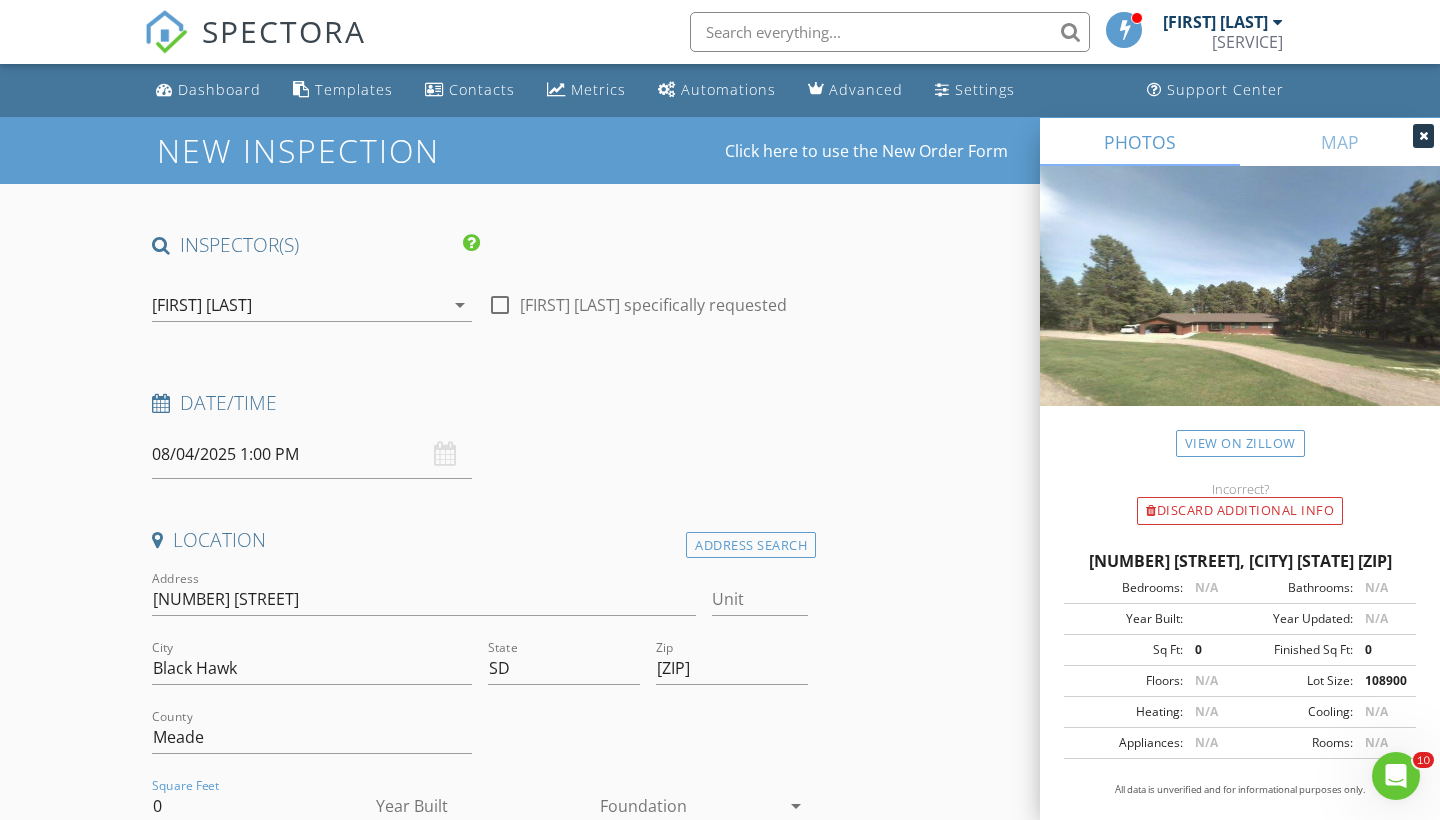 scroll, scrollTop: 0, scrollLeft: 0, axis: both 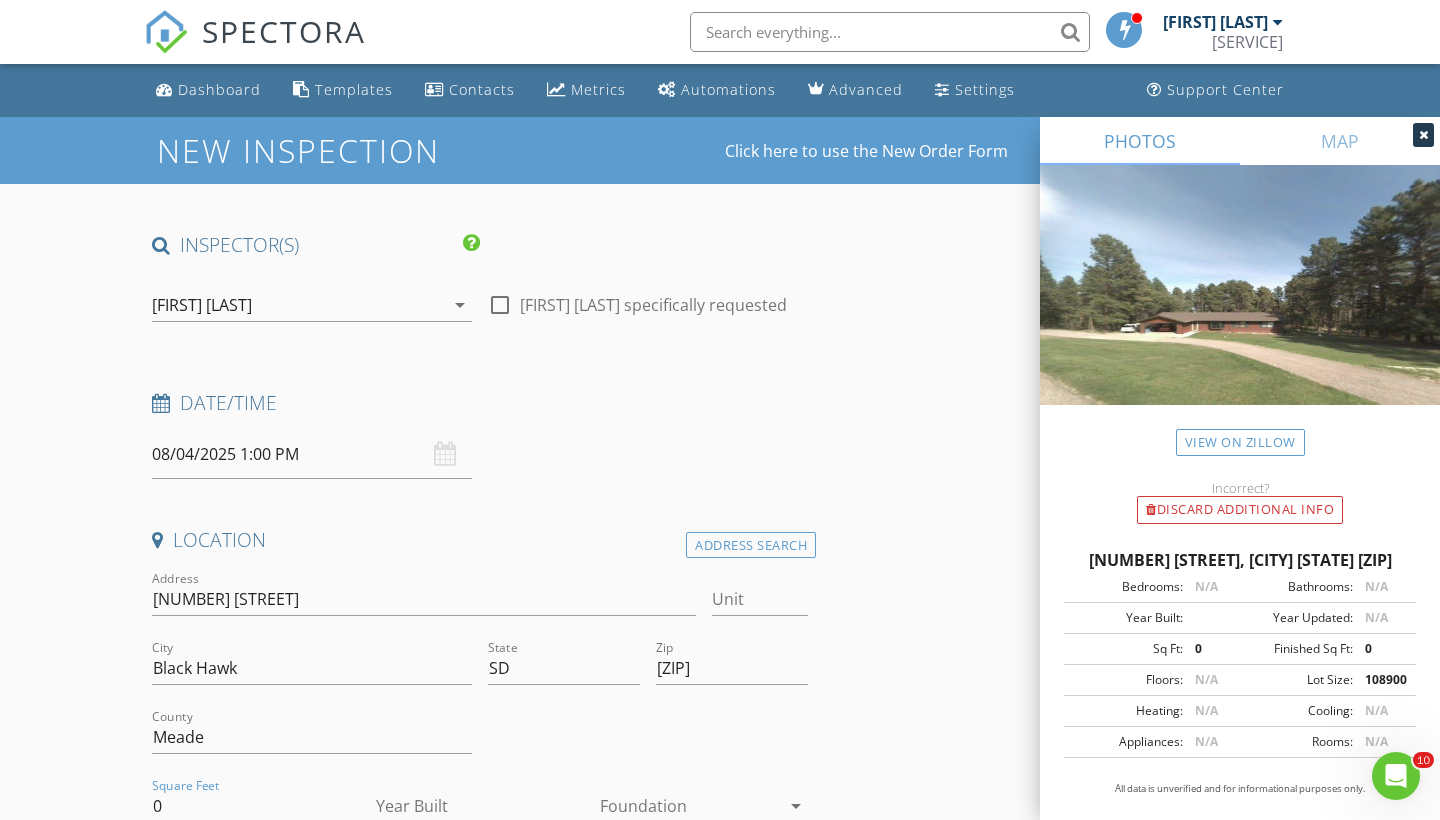 click on "0" at bounding box center [256, 806] 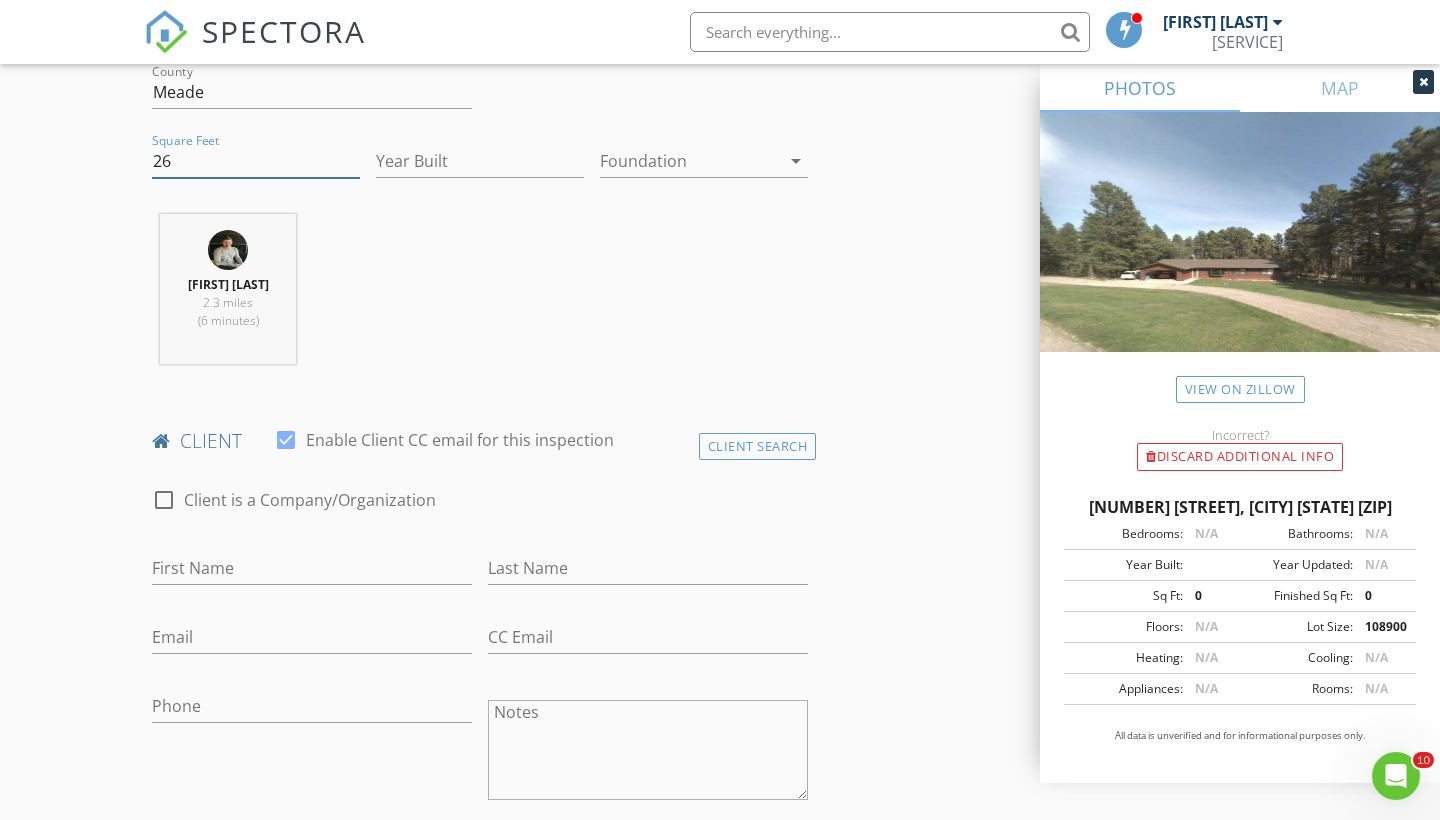 scroll, scrollTop: 660, scrollLeft: 0, axis: vertical 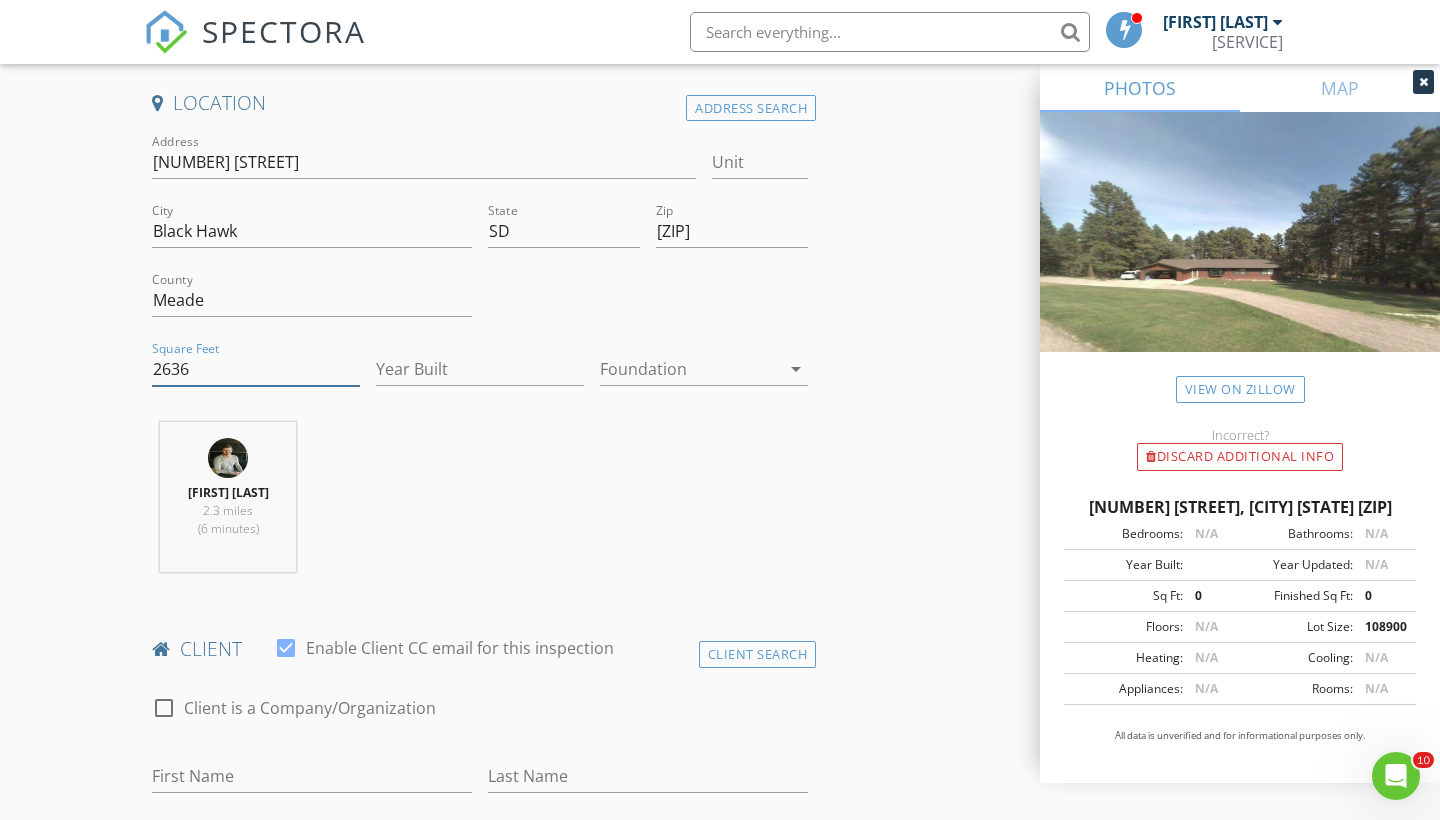 type on "2636" 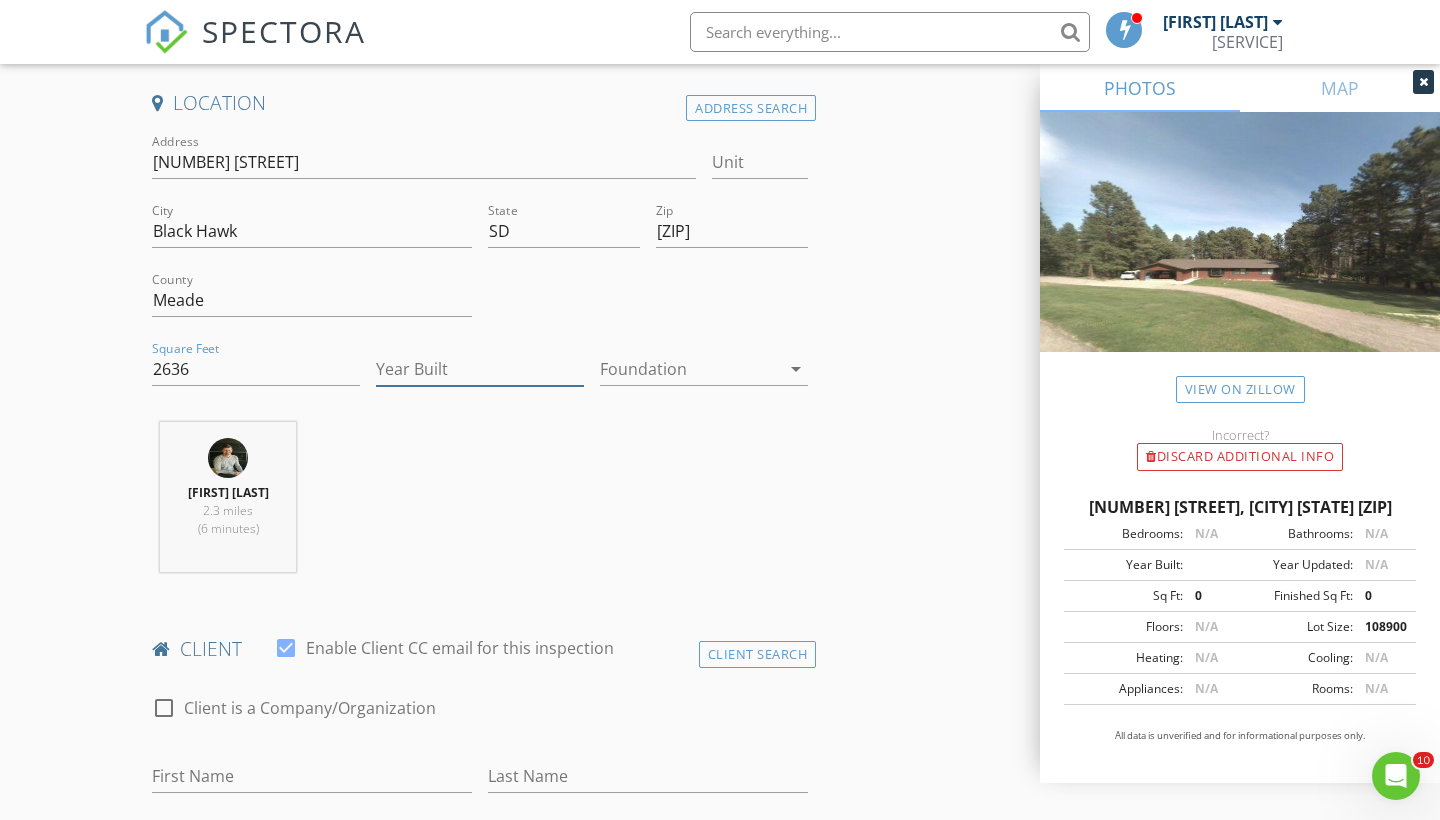 click on "Year Built" at bounding box center (480, 369) 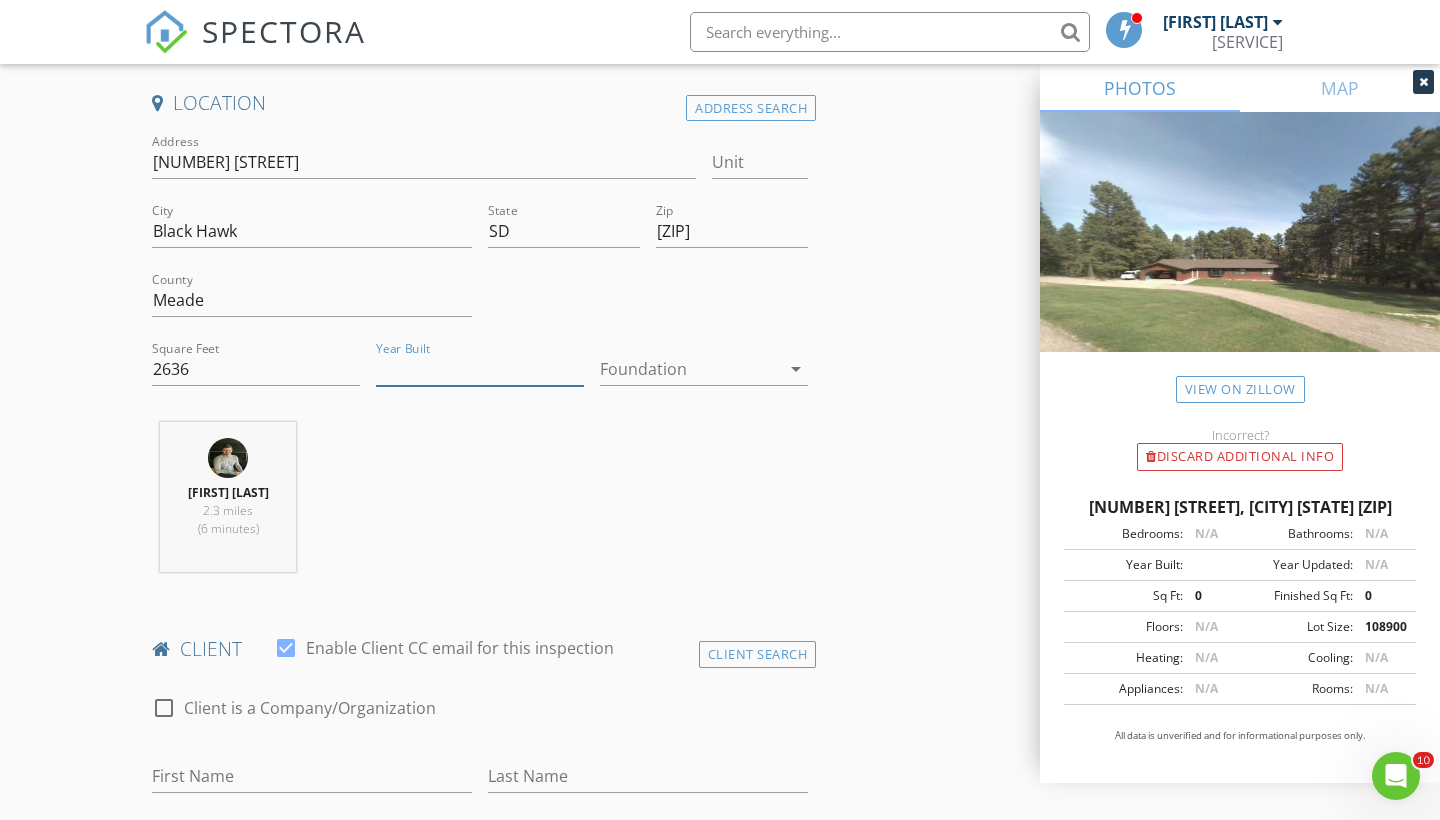 scroll, scrollTop: 435, scrollLeft: 0, axis: vertical 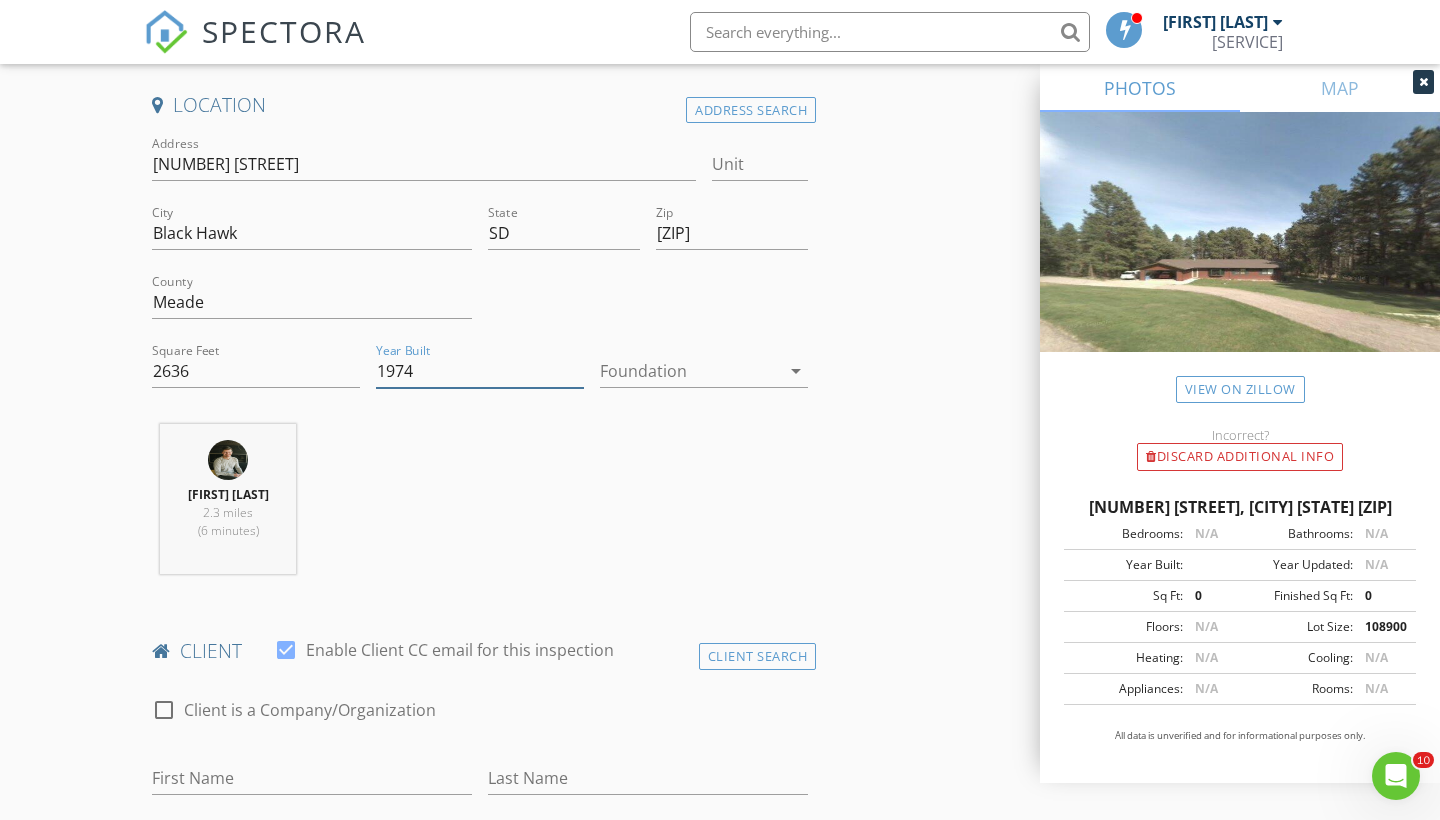 type on "1974" 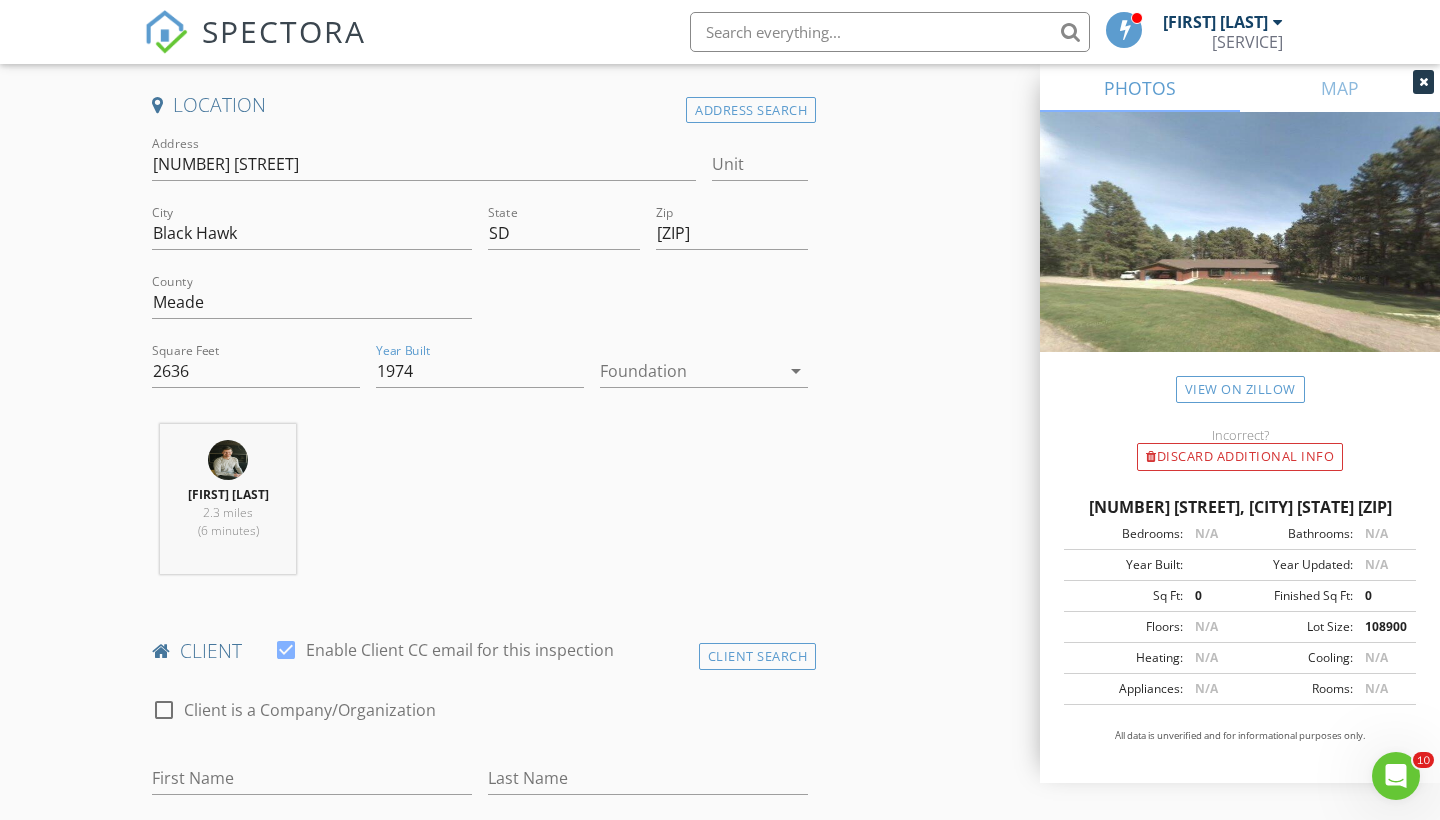 click on "Dana Dusek     2.3 miles     (6 minutes)" at bounding box center [480, 507] 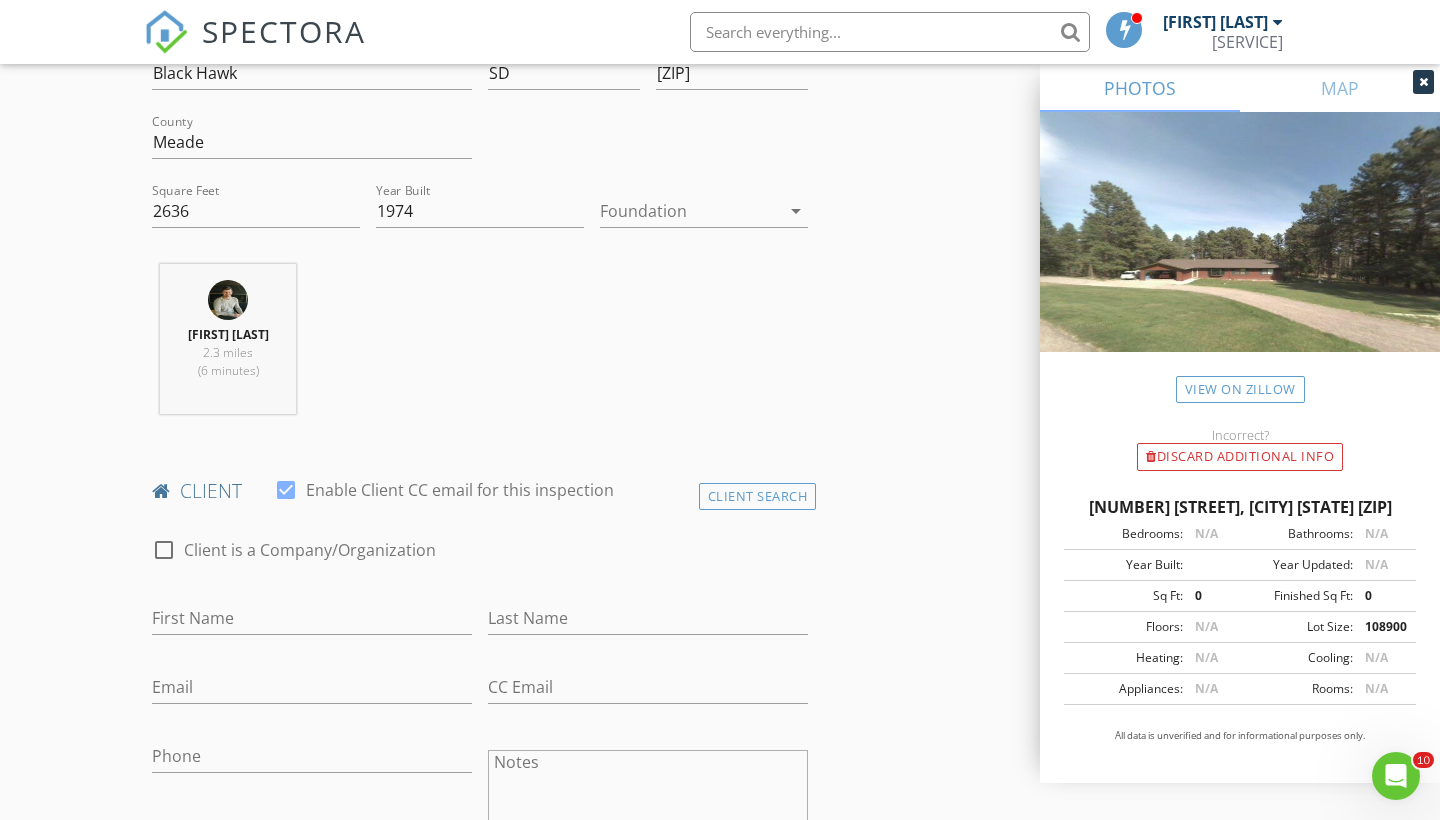 scroll, scrollTop: 659, scrollLeft: 0, axis: vertical 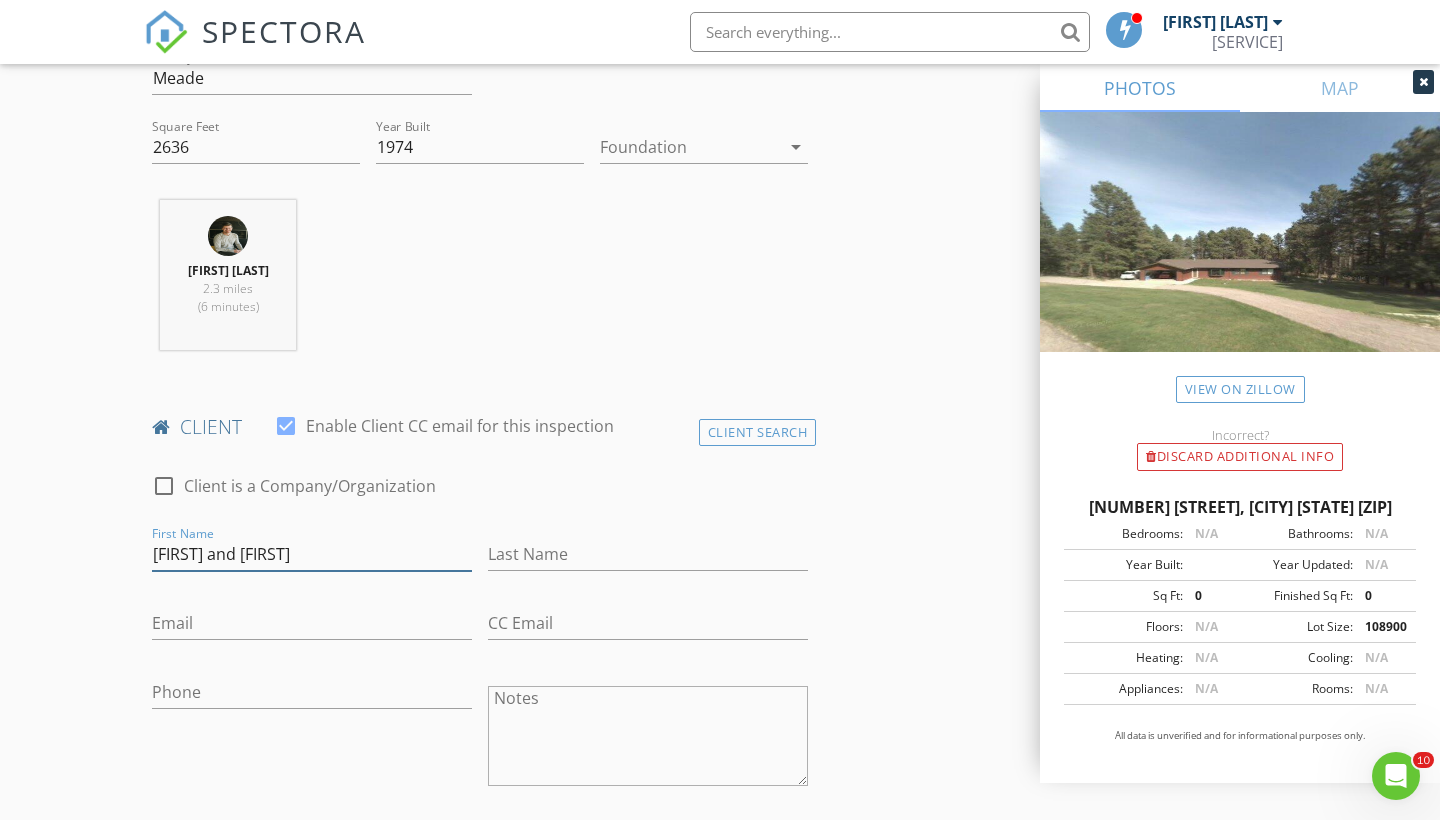 type on "Mike and Stacey" 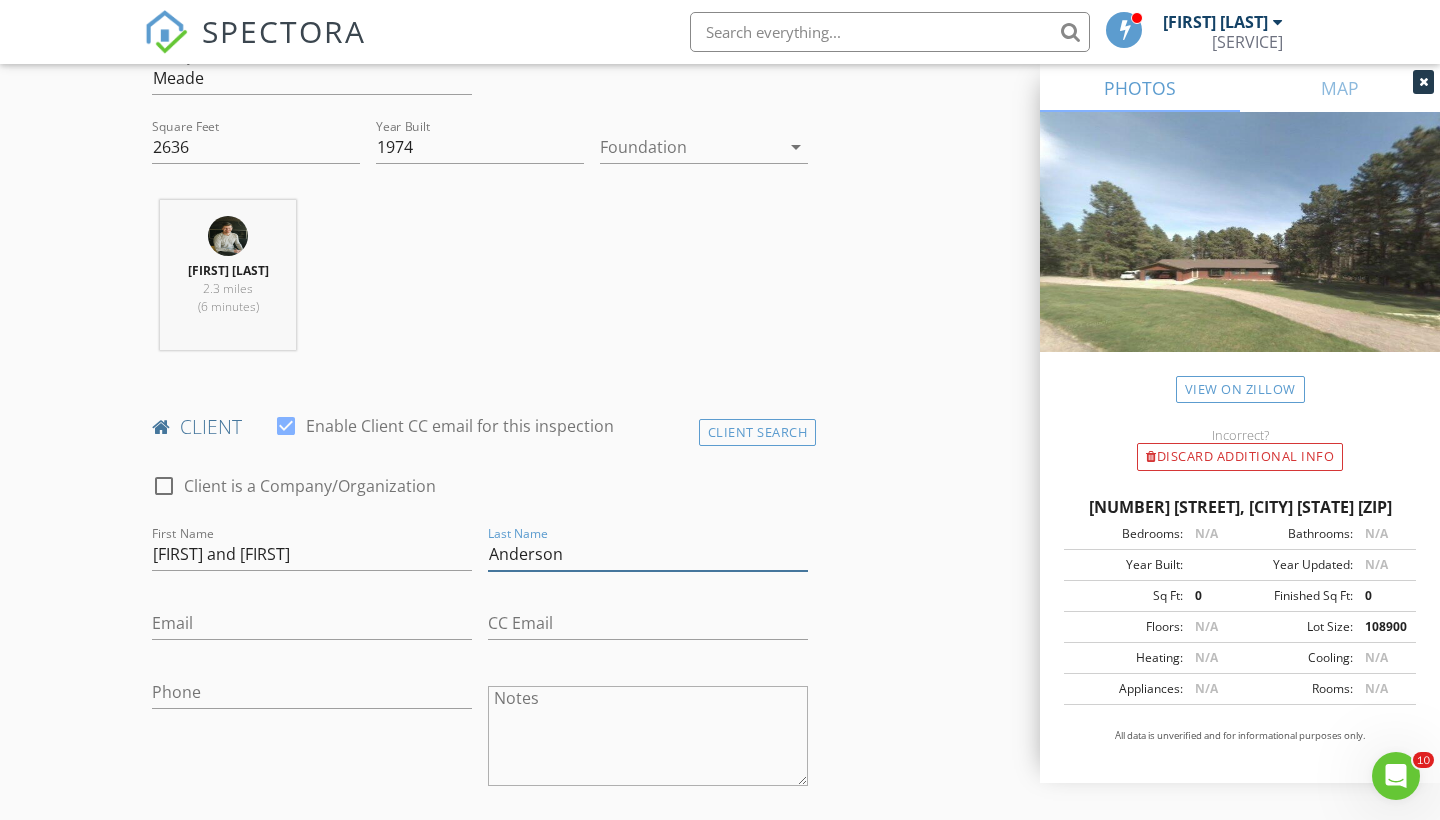 type on "Anderson" 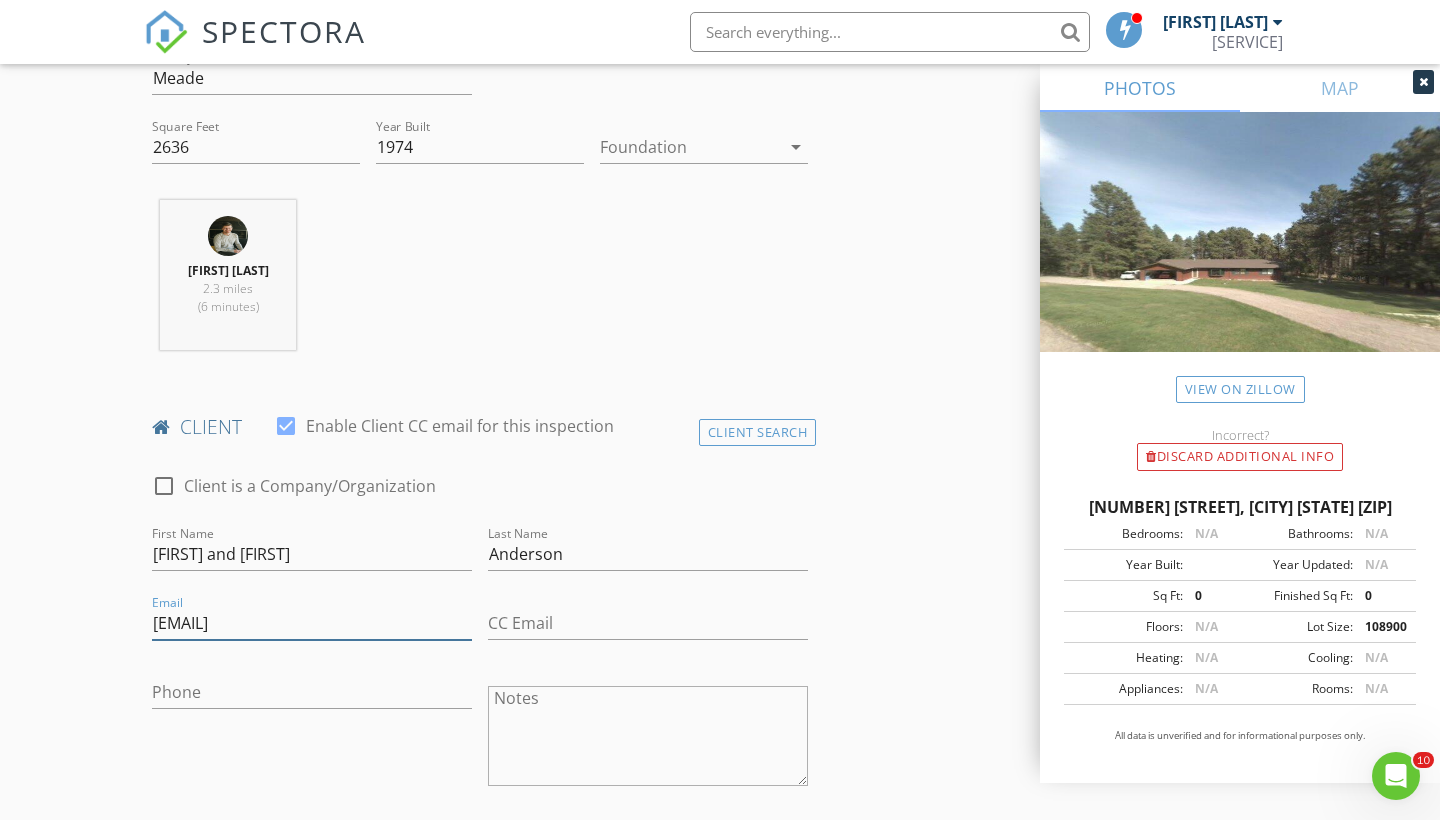 type on "mikeyboy2076@gmail.com" 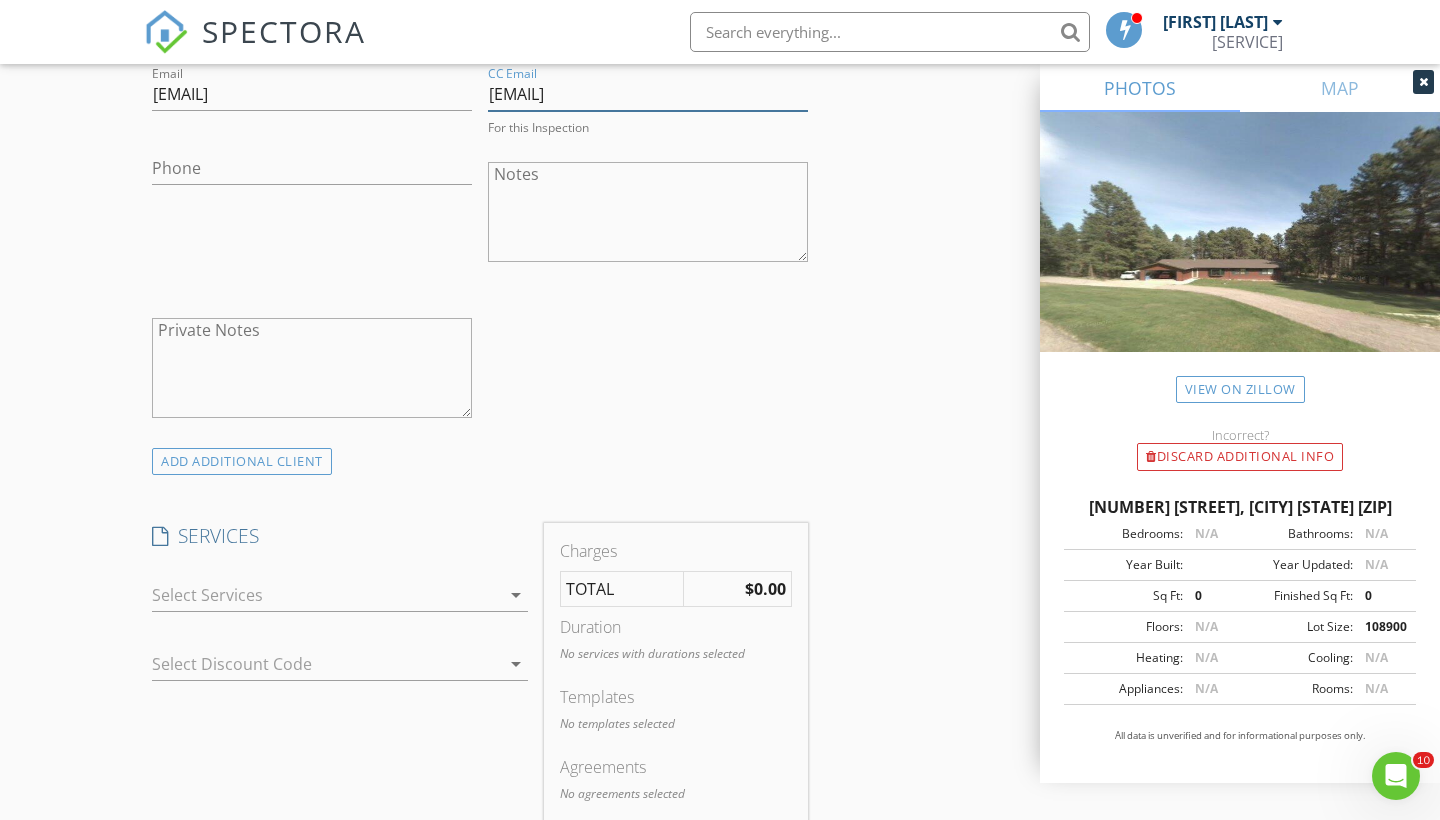 scroll, scrollTop: 1282, scrollLeft: 0, axis: vertical 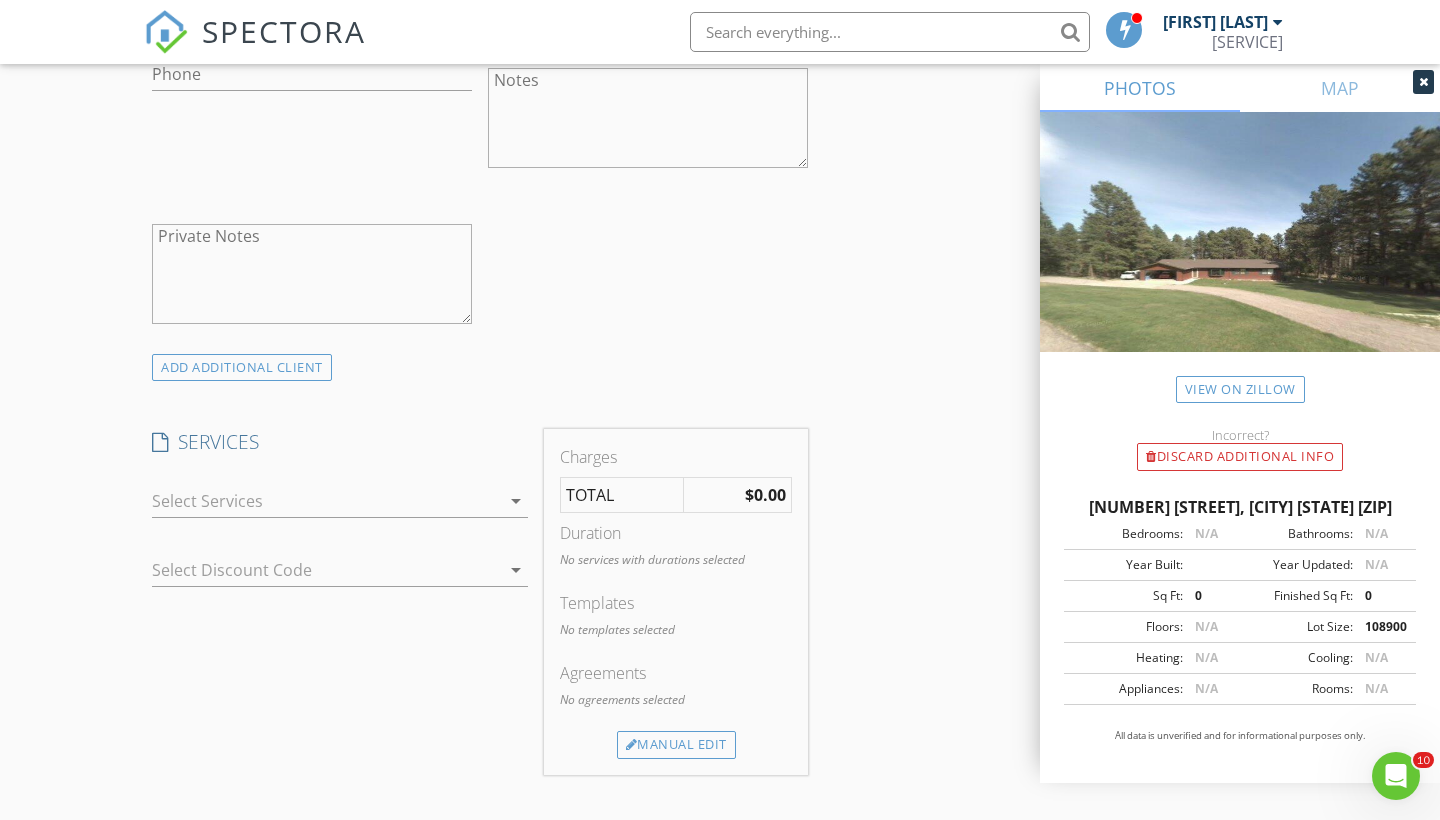 type on "staceyhahne@gmail.com" 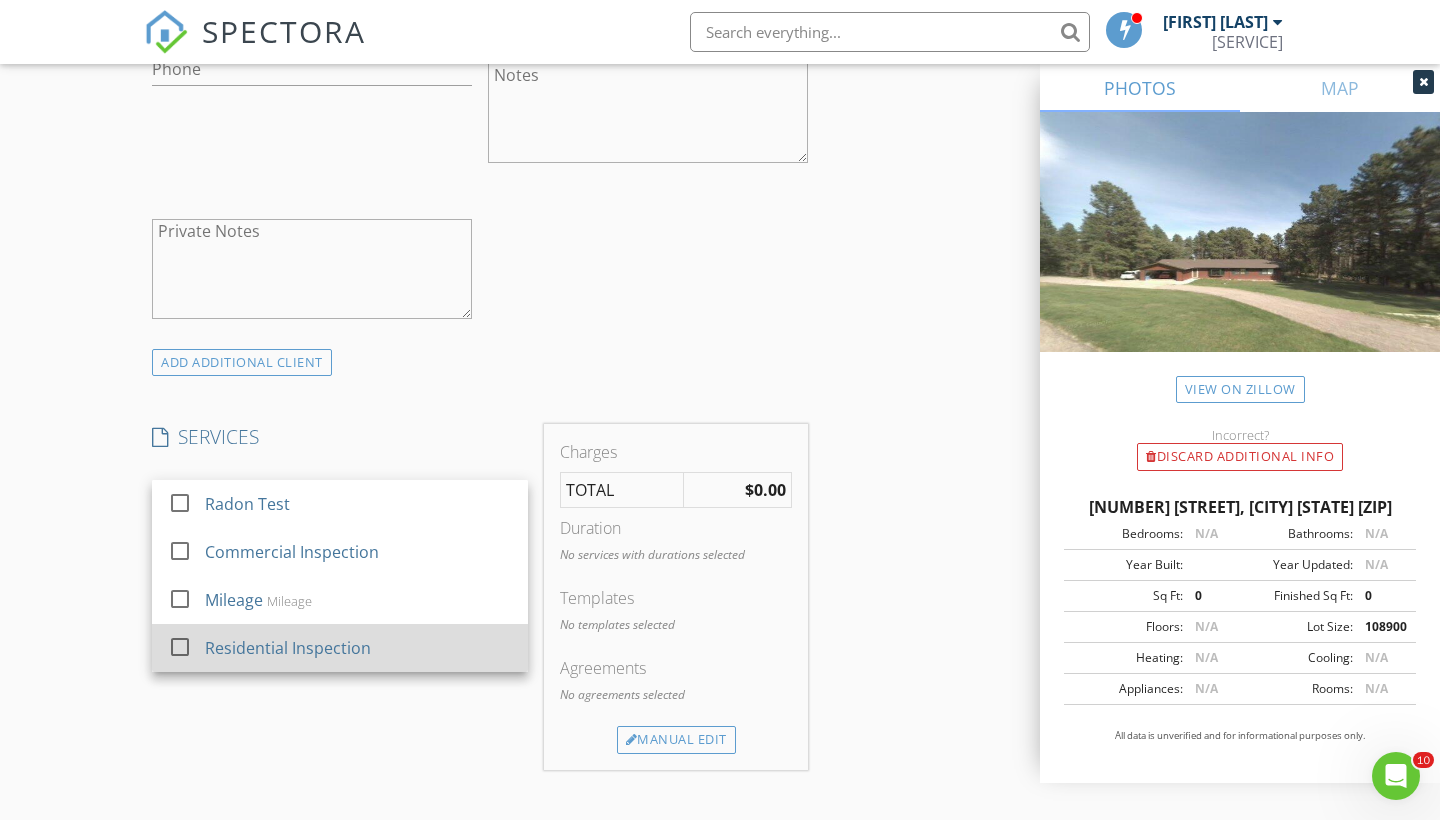 click on "Residential Inspection" at bounding box center (288, 648) 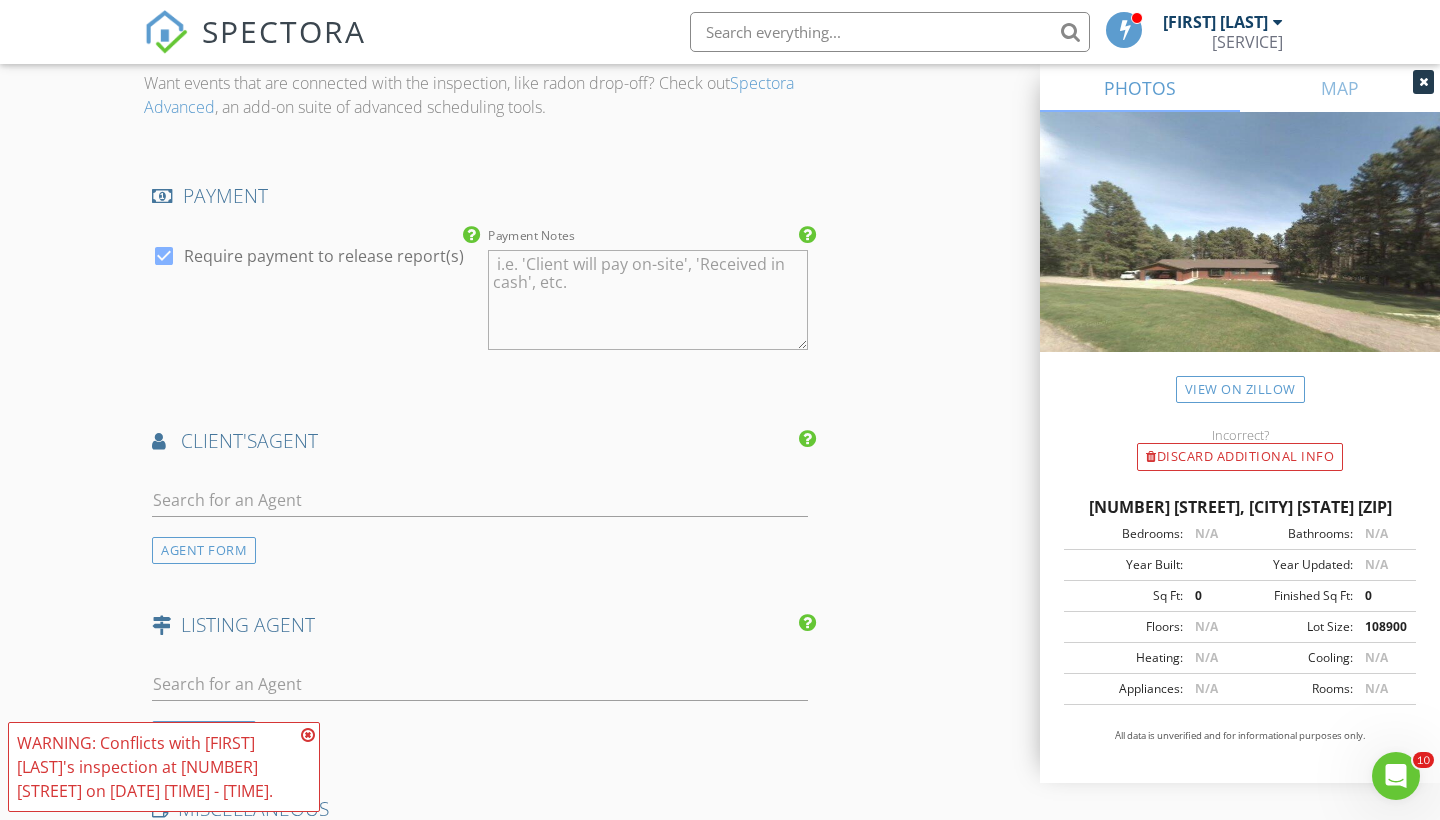 scroll, scrollTop: 2292, scrollLeft: 0, axis: vertical 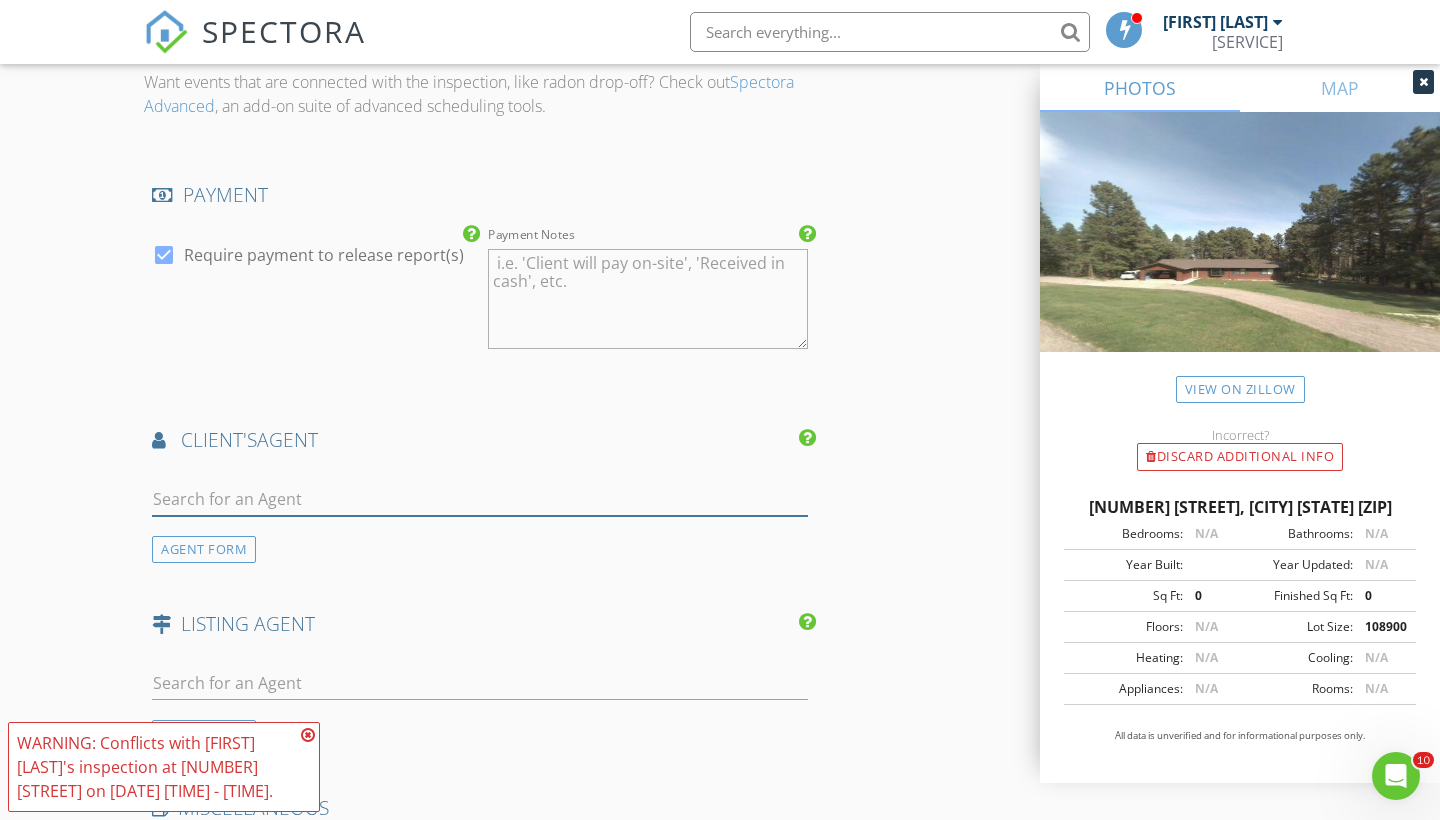 click at bounding box center [480, 499] 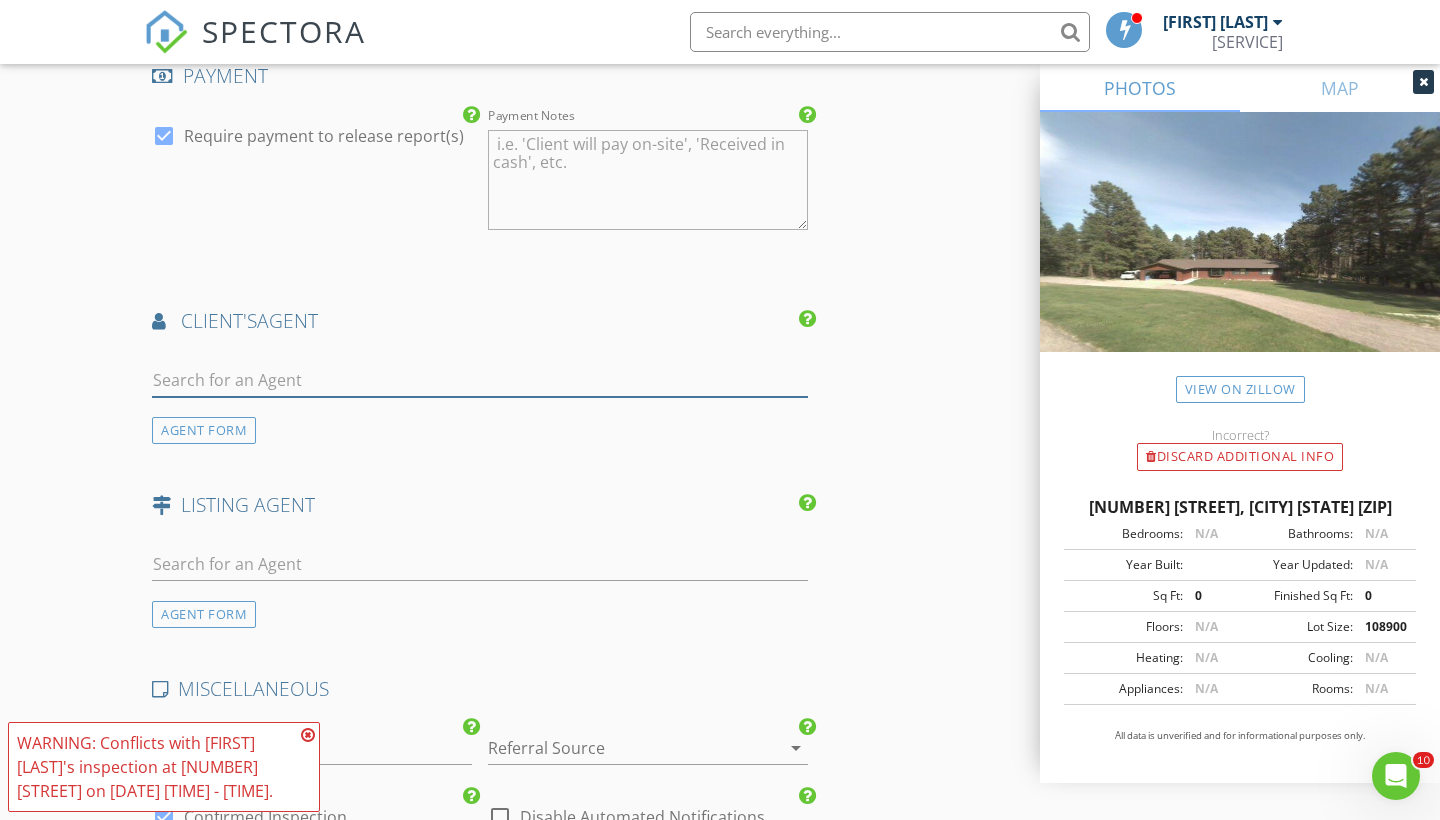 scroll, scrollTop: 2409, scrollLeft: 0, axis: vertical 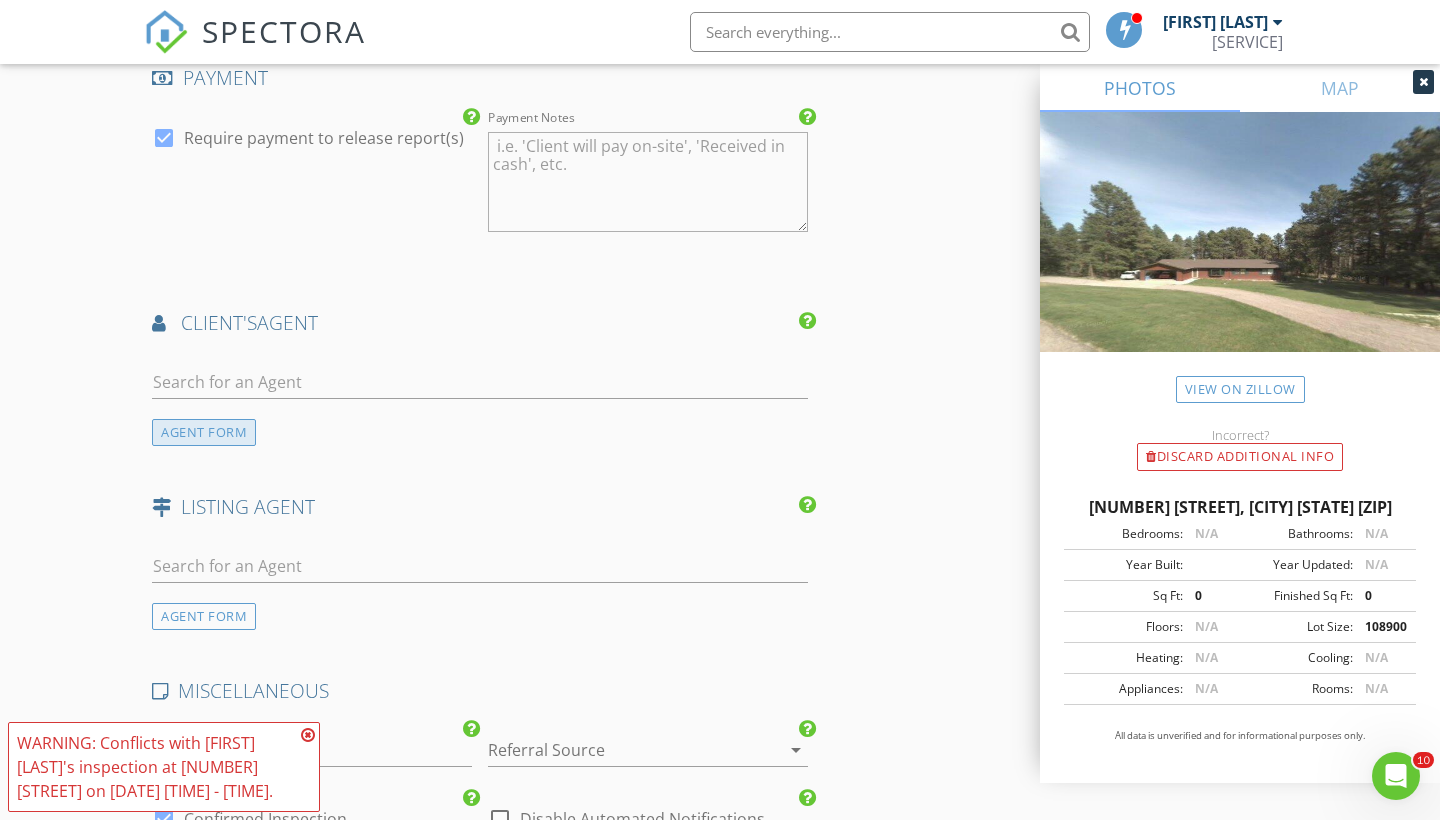 click on "AGENT FORM" at bounding box center [204, 432] 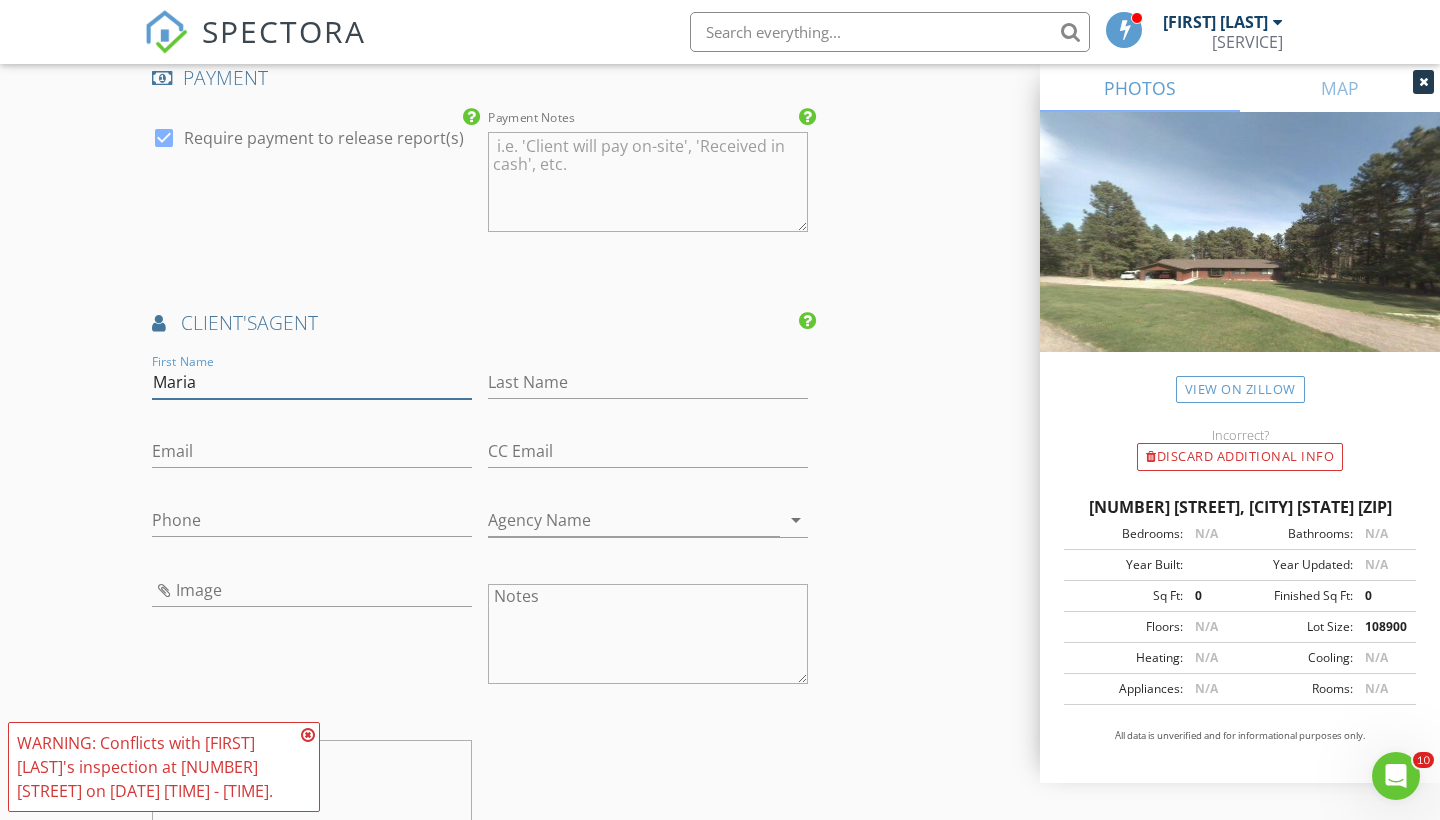 type on "Maria" 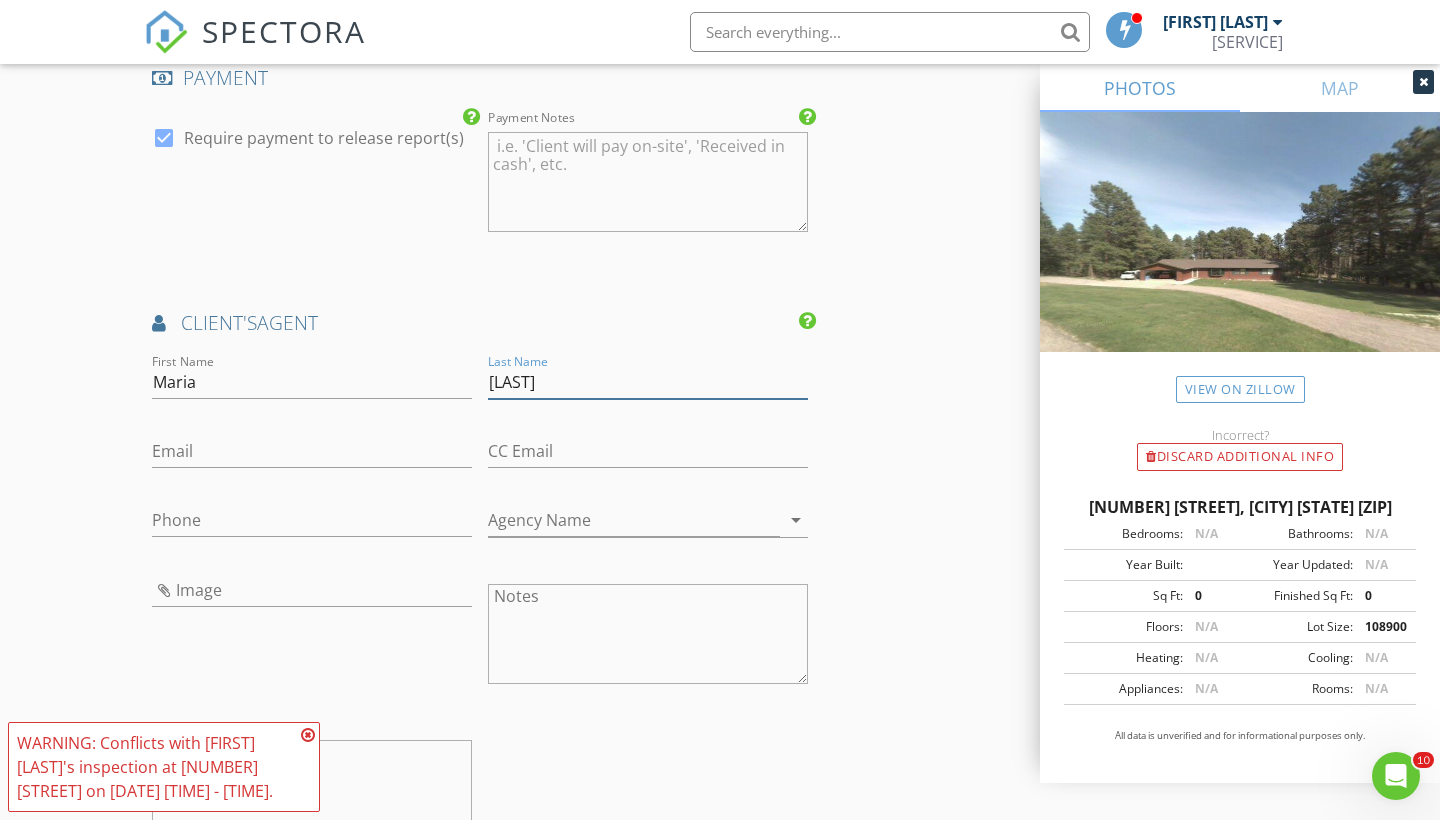type on "Sieck" 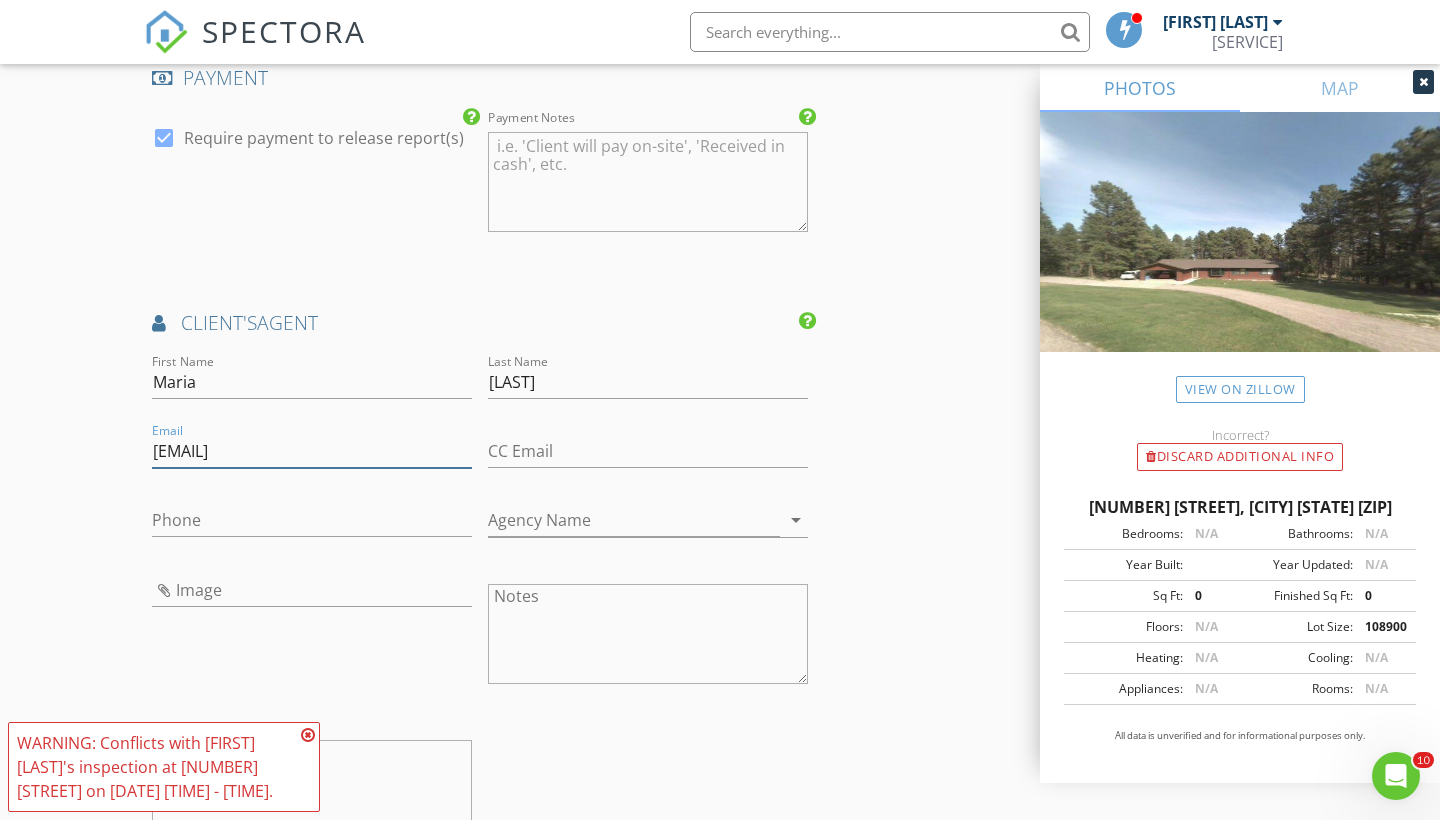 type on "mariasieckcb@outlook.com" 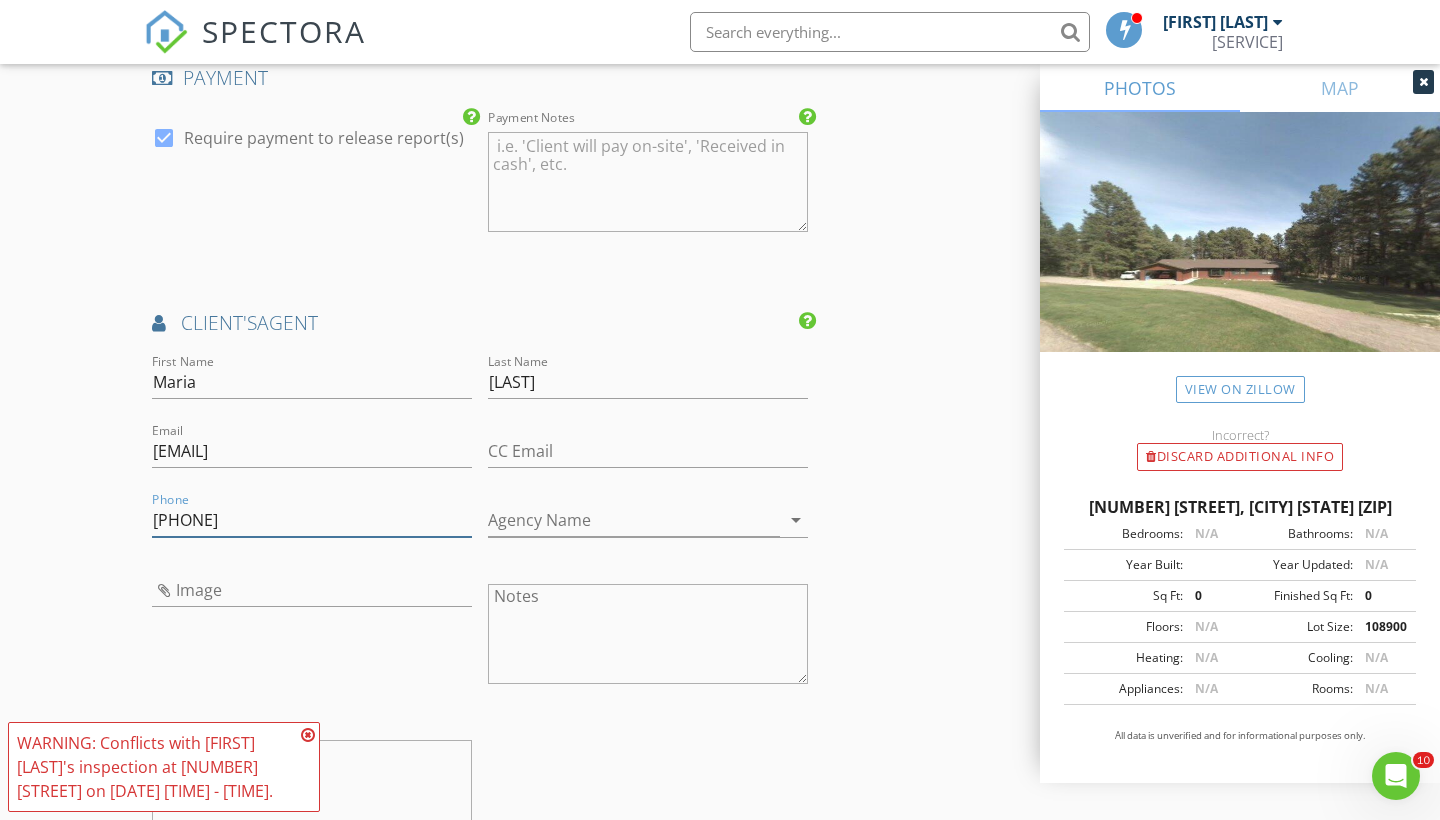 scroll, scrollTop: 2482, scrollLeft: 0, axis: vertical 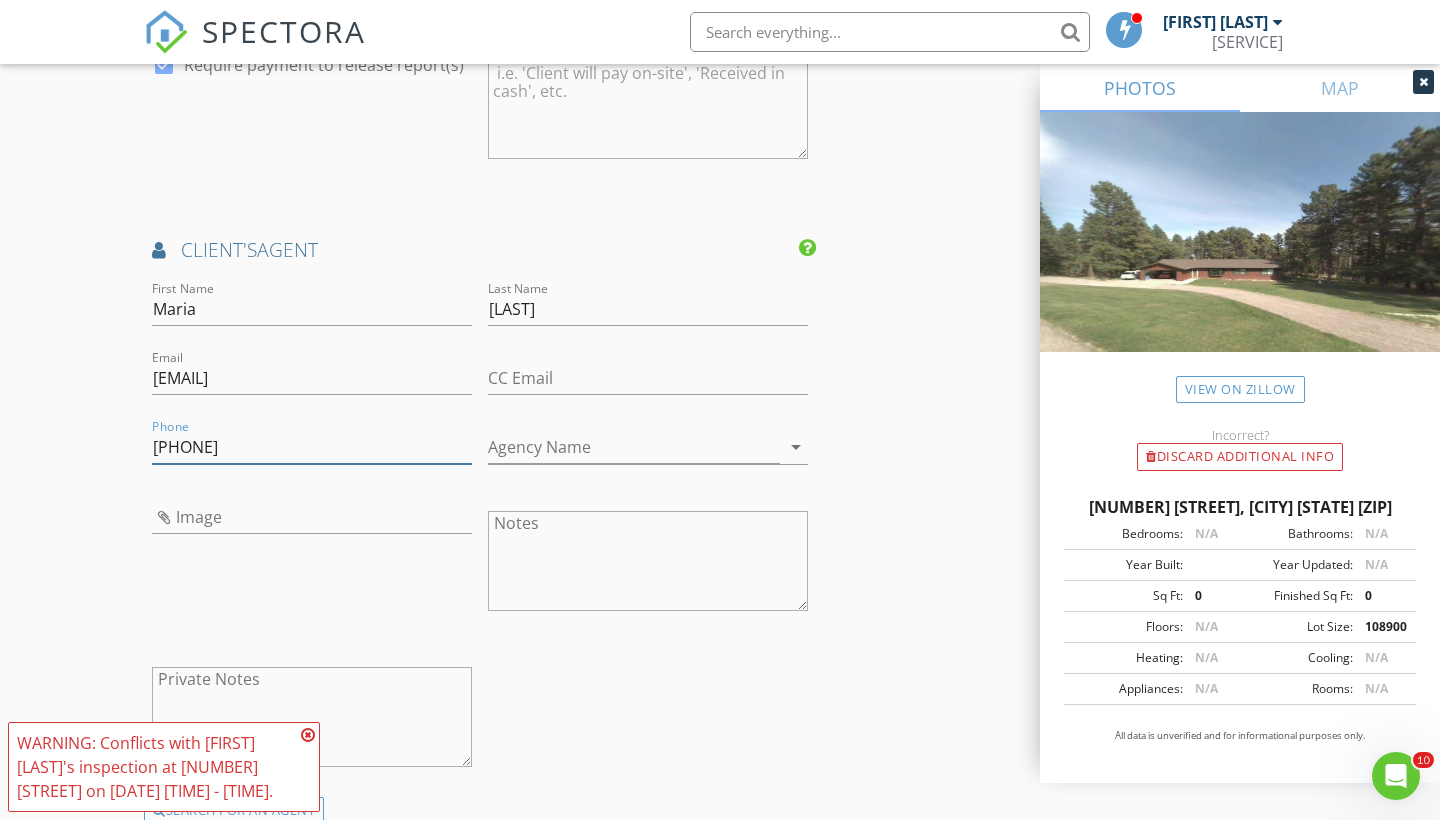 type on "605-391-3565" 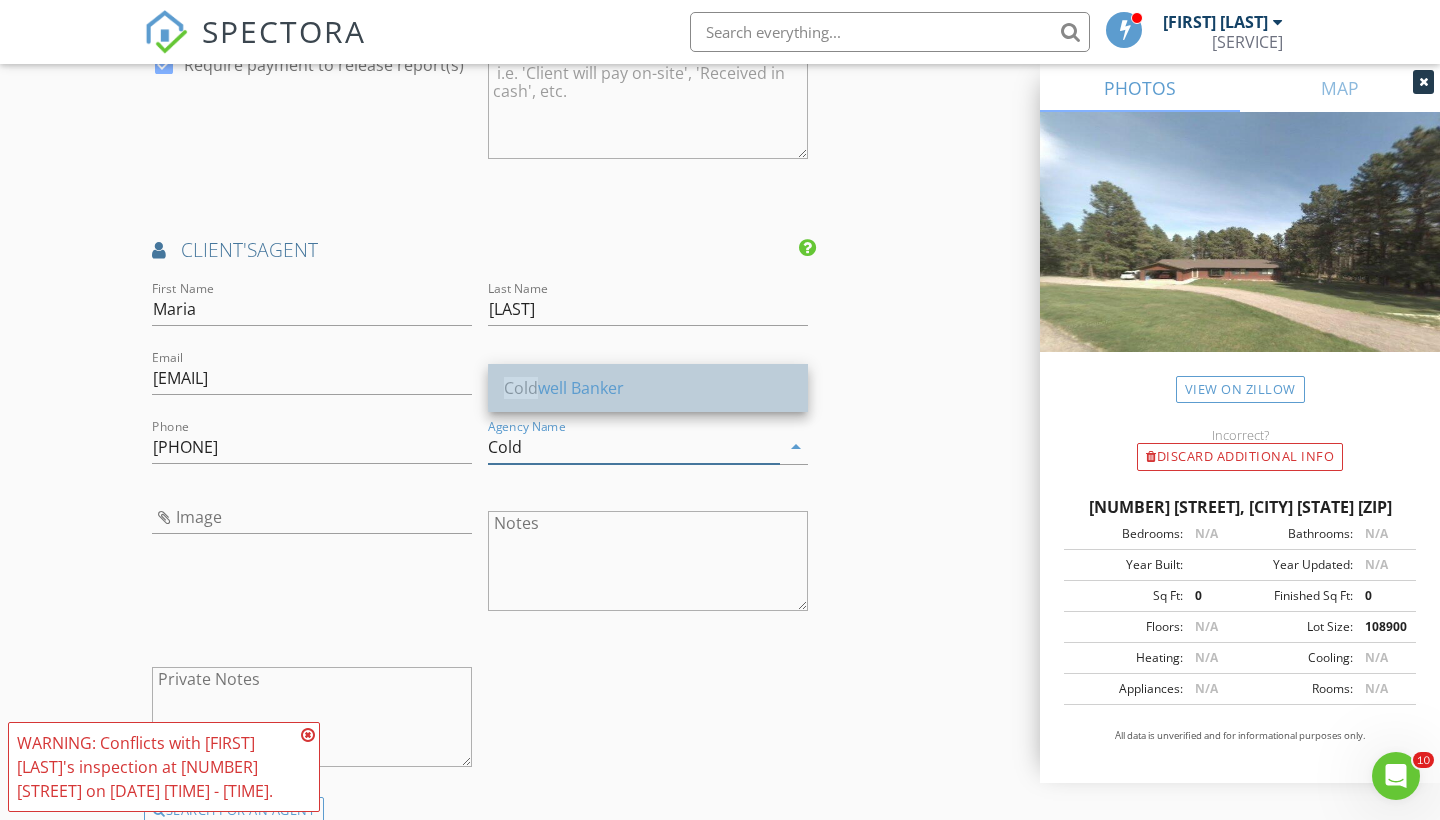 click on "Cold well Banker" at bounding box center (648, 388) 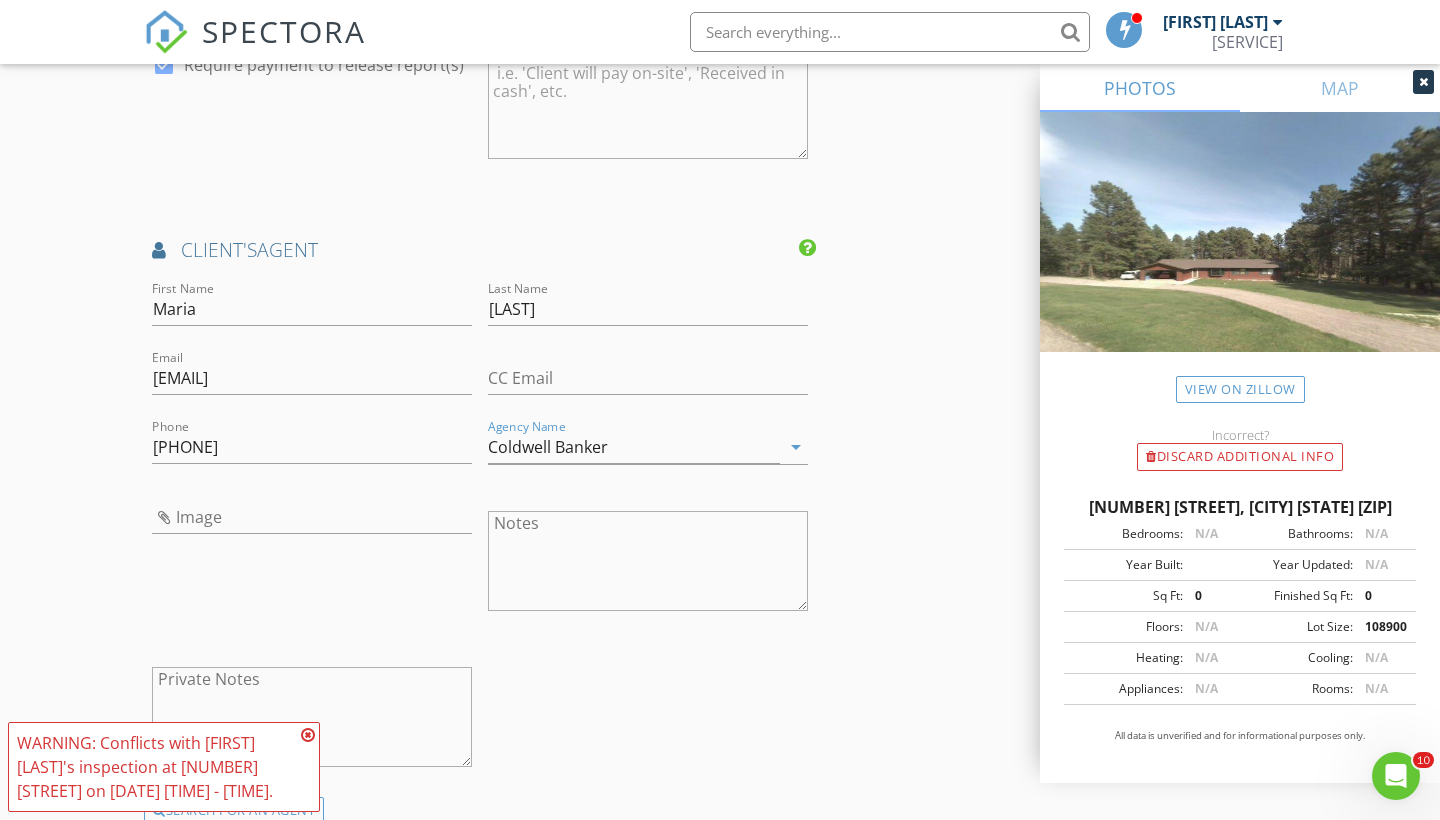 click on "INSPECTOR(S)
check_box   Dana Dusek   PRIMARY   Dana Dusek arrow_drop_down   check_box_outline_blank Dana Dusek specifically requested
Date/Time
08/04/2025 1:00 PM
Location
Address Search       Address 8216 Chickadee Ln   Unit   City Black Hawk   State SD   Zip 57718   County Meade     Square Feet 2636   Year Built 1974   Foundation arrow_drop_down     Dana Dusek     2.3 miles     (6 minutes)
client
check_box Enable Client CC email for this inspection   Client Search     check_box_outline_blank Client is a Company/Organization     First Name Mike and Stacey   Last Name Anderson   Email mikeyboy2076@gmail.com   CC Email staceyhahne@gmail.com   Phone           Notes   Private Notes
ADD ADDITIONAL client
SERVICES
check_box_outline_blank   Radon Test   check_box_outline_blank" at bounding box center (720, -274) 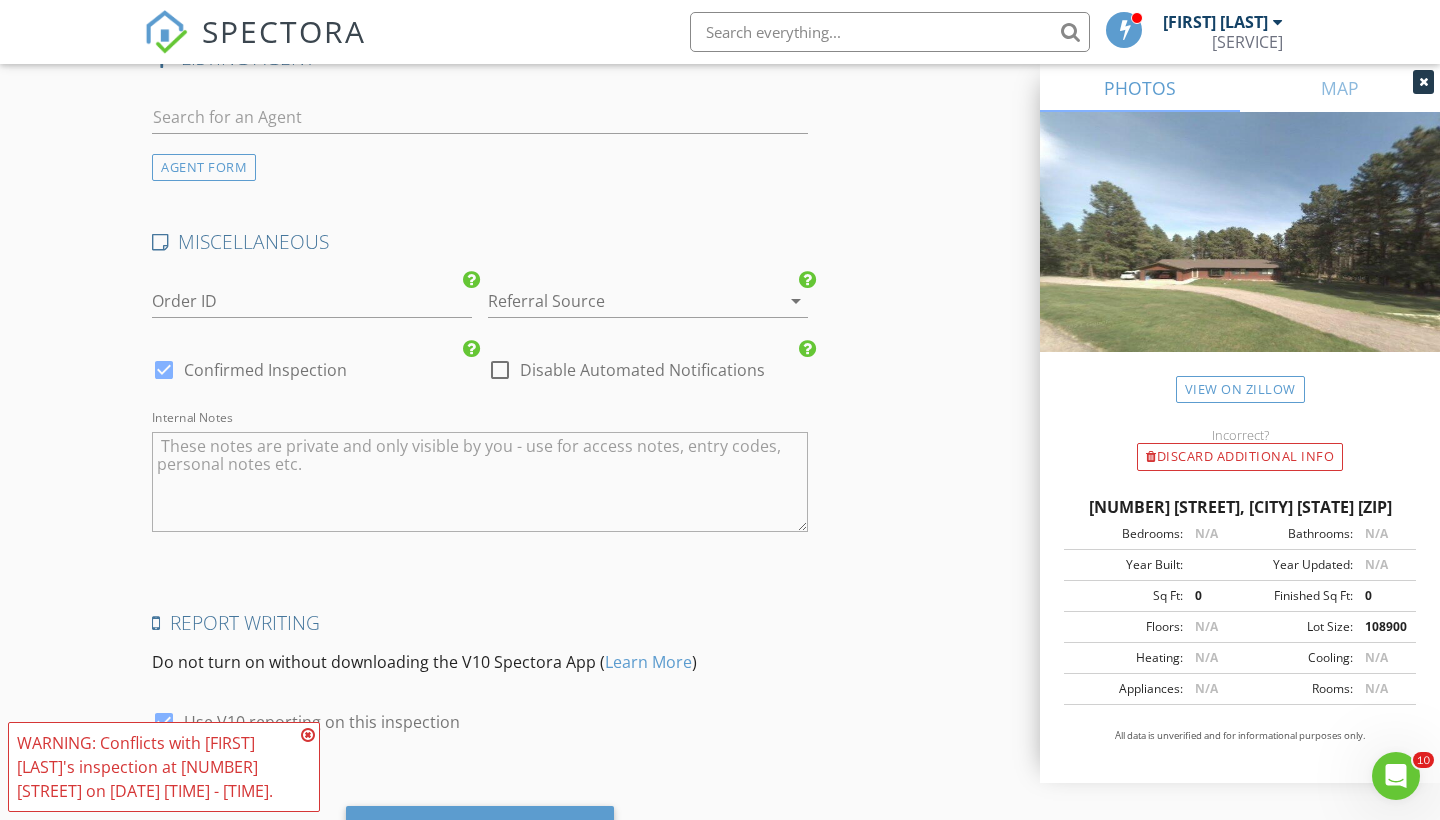 scroll, scrollTop: 3309, scrollLeft: 0, axis: vertical 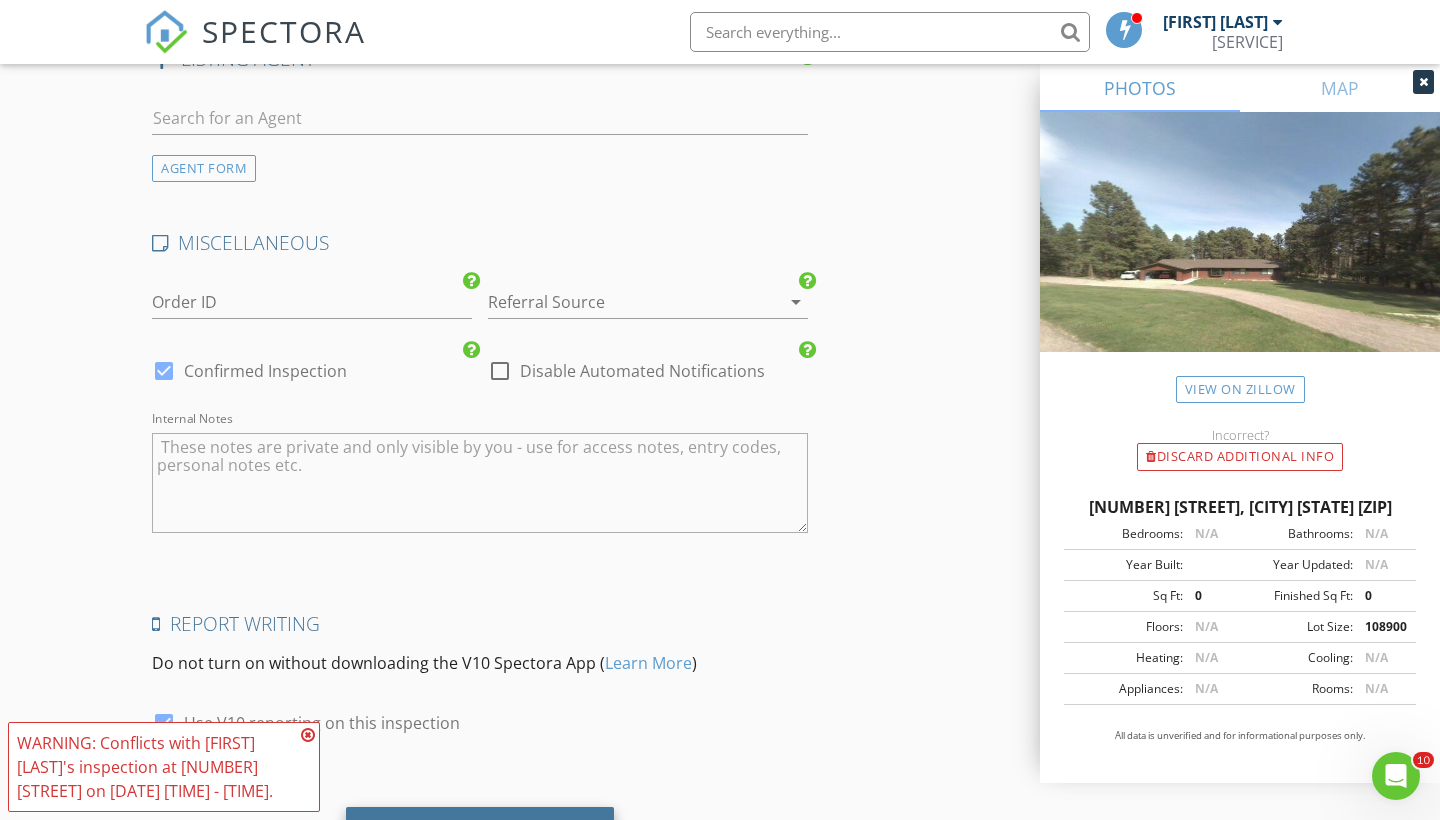 click on "Save Inspection" at bounding box center [480, 834] 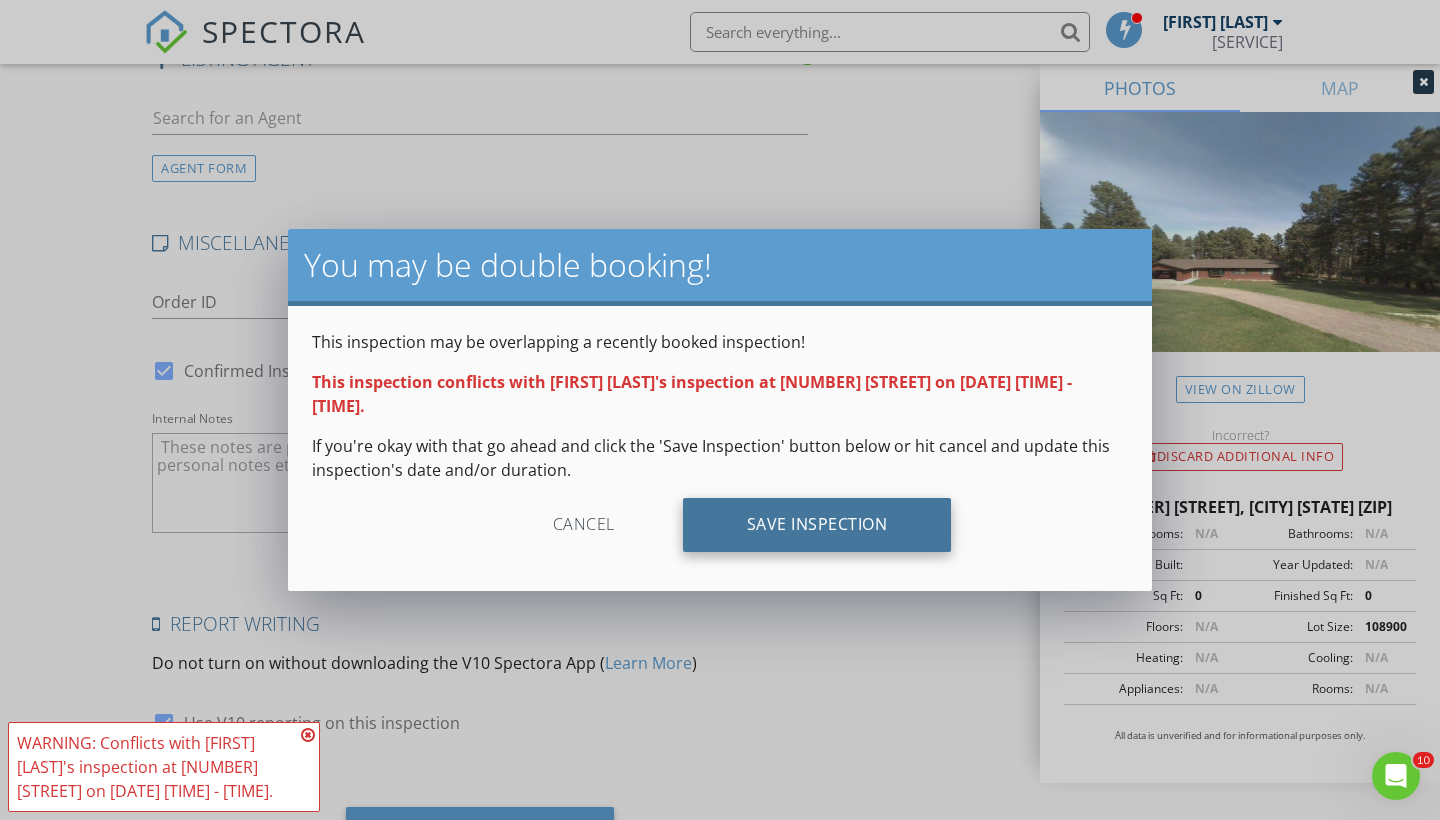 click on "Save Inspection" at bounding box center [817, 525] 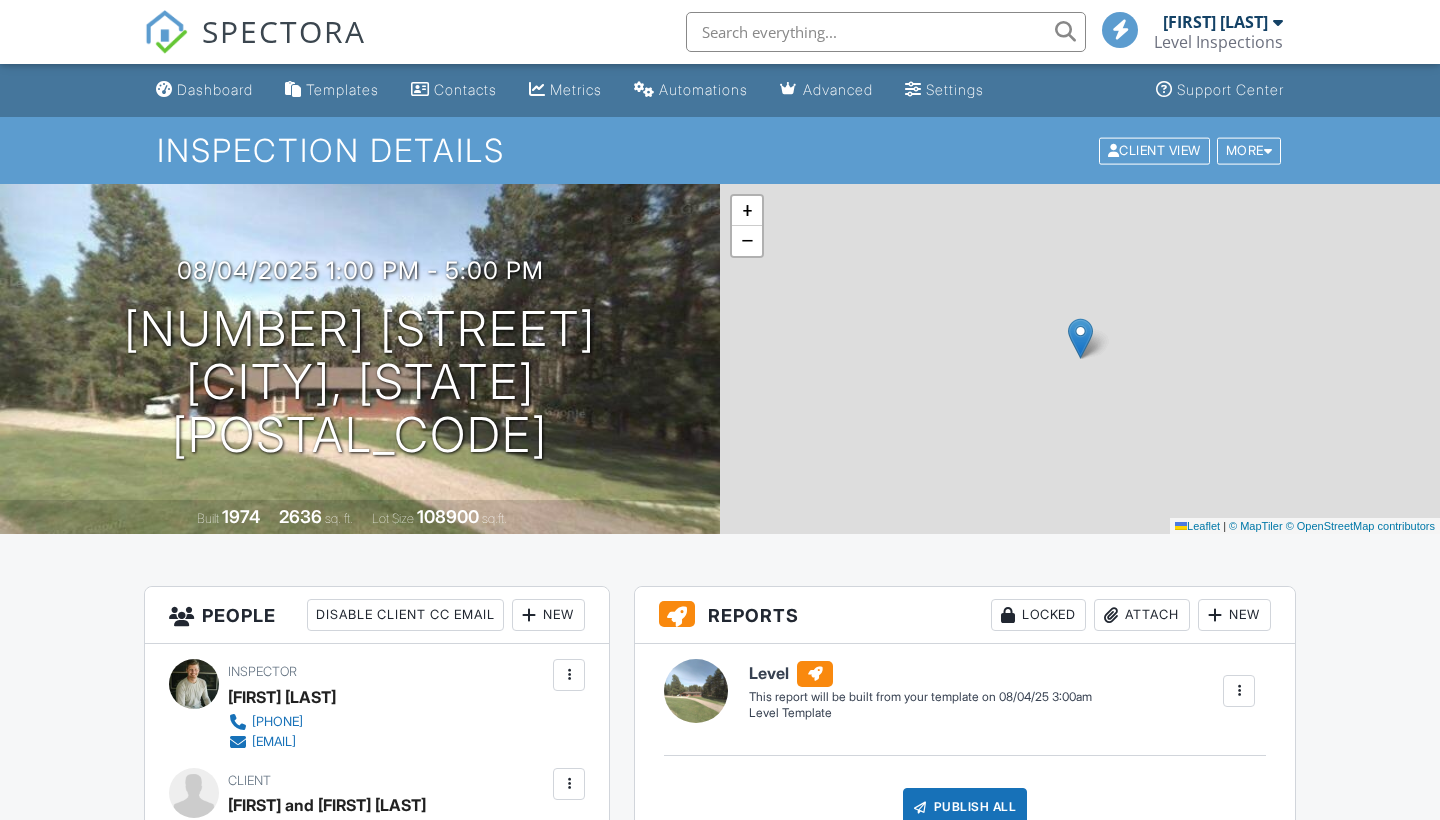 scroll, scrollTop: 0, scrollLeft: 0, axis: both 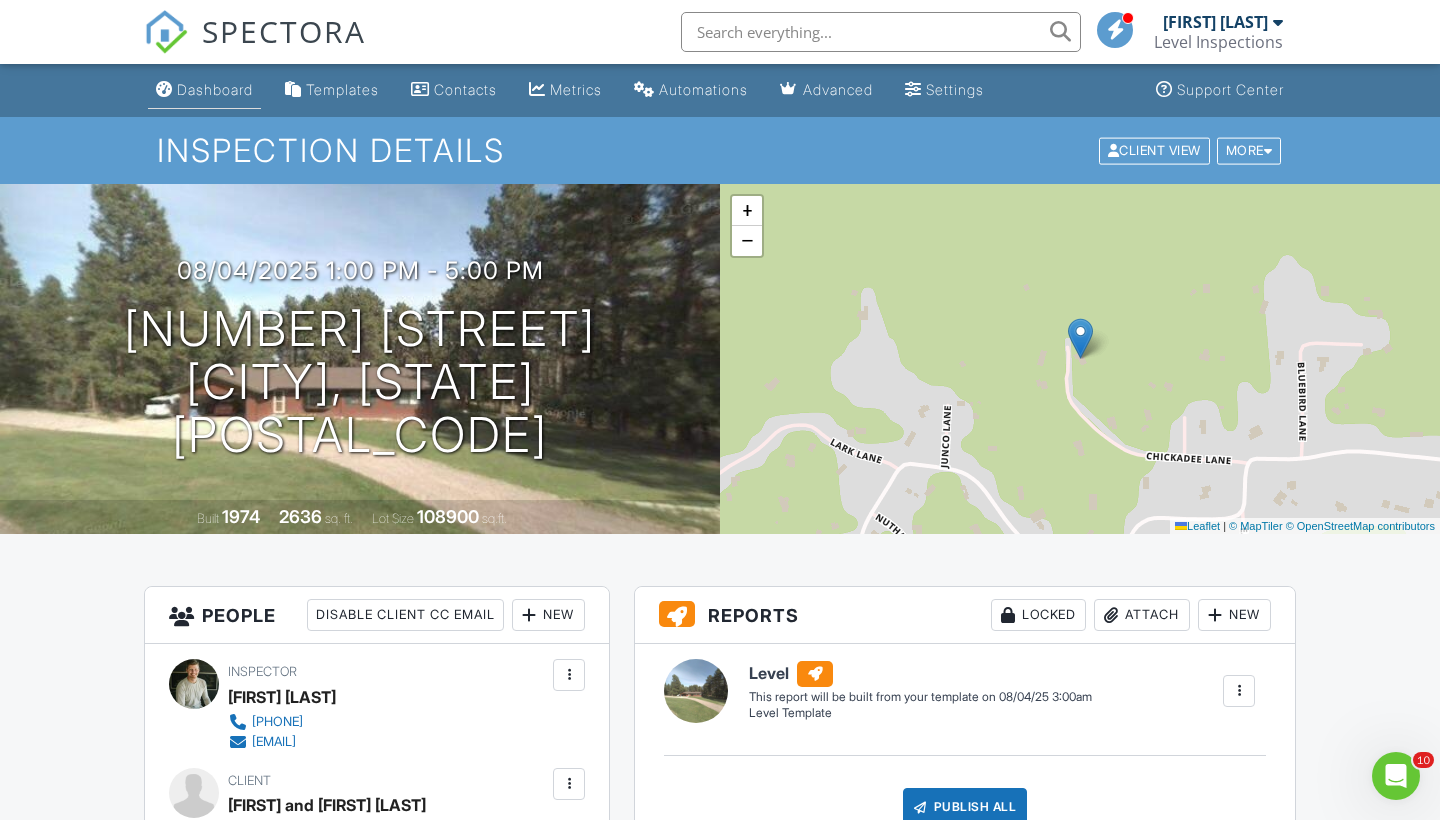 click on "Dashboard" at bounding box center (215, 89) 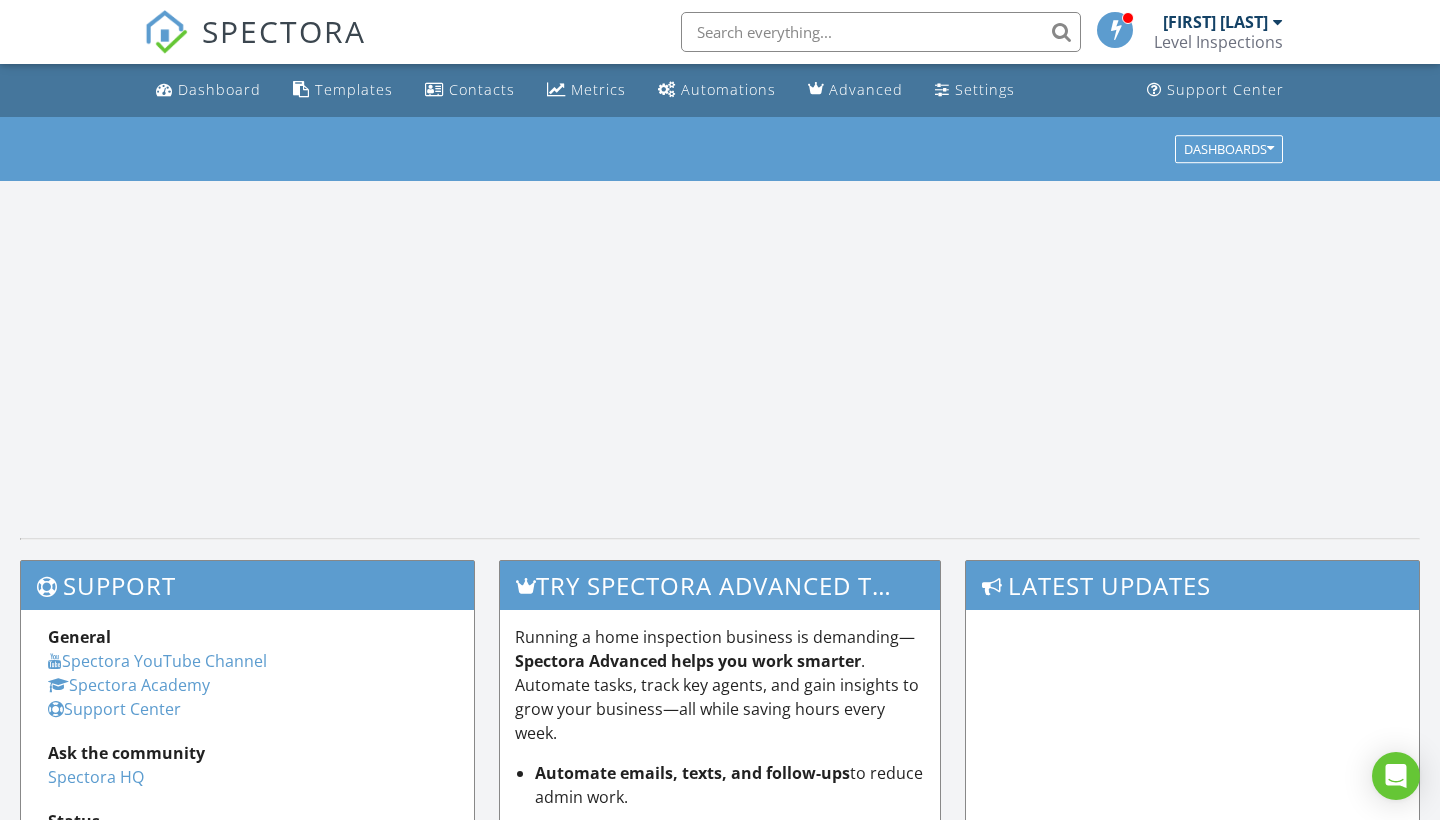 scroll, scrollTop: 0, scrollLeft: 0, axis: both 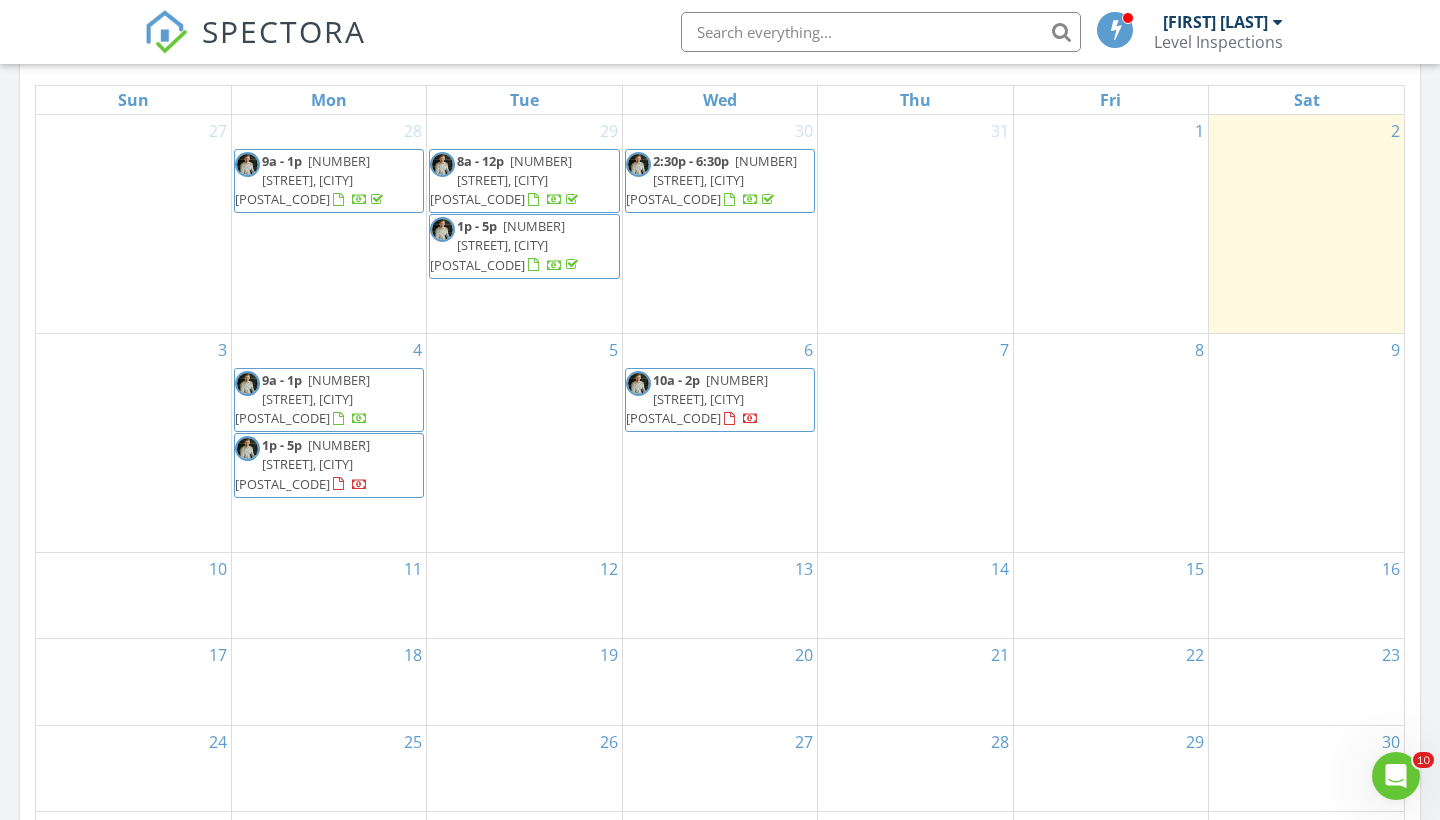 click on "6104 W Elm St, Black Hawk 57718" at bounding box center [302, 399] 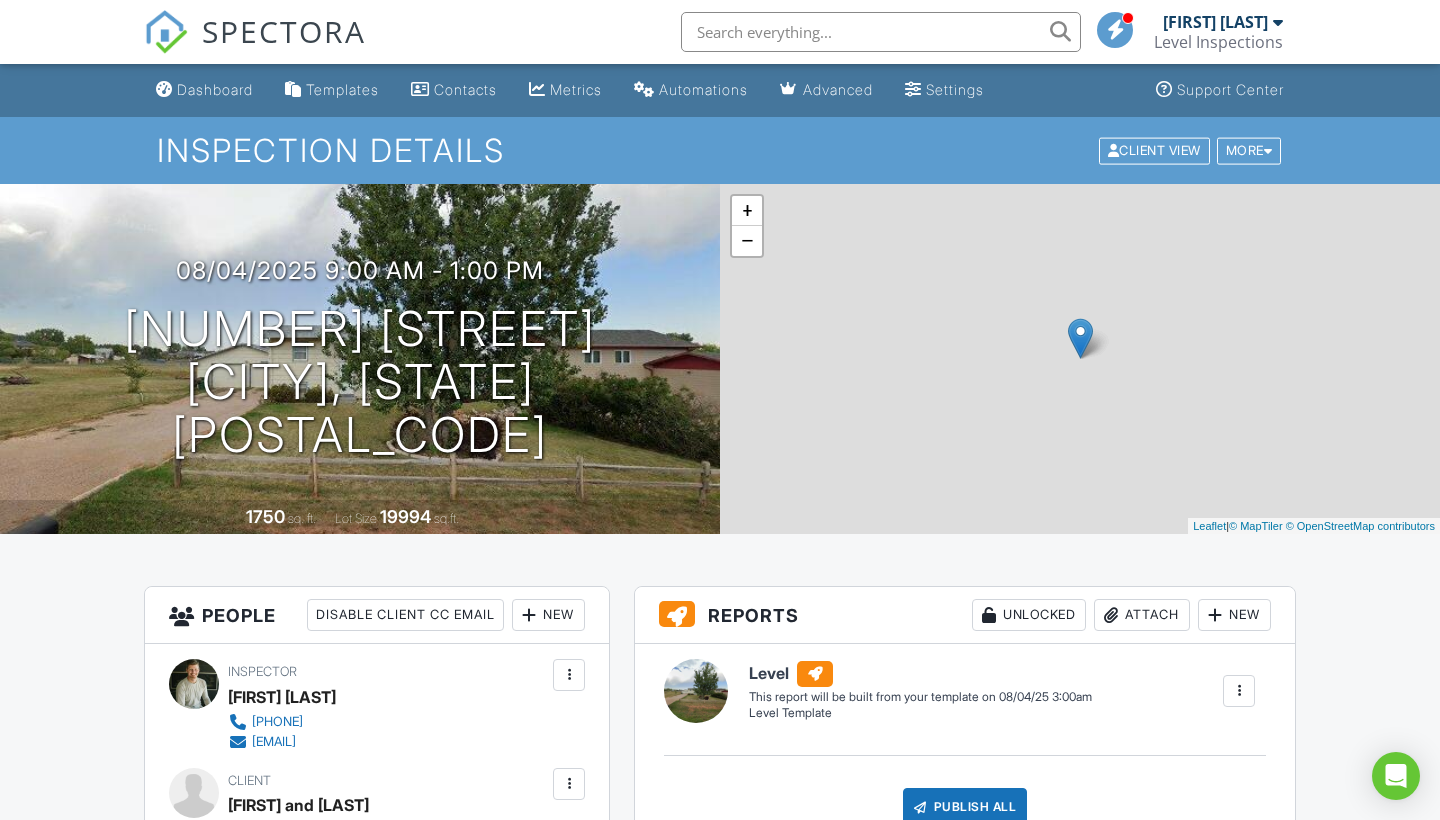 scroll, scrollTop: 0, scrollLeft: 0, axis: both 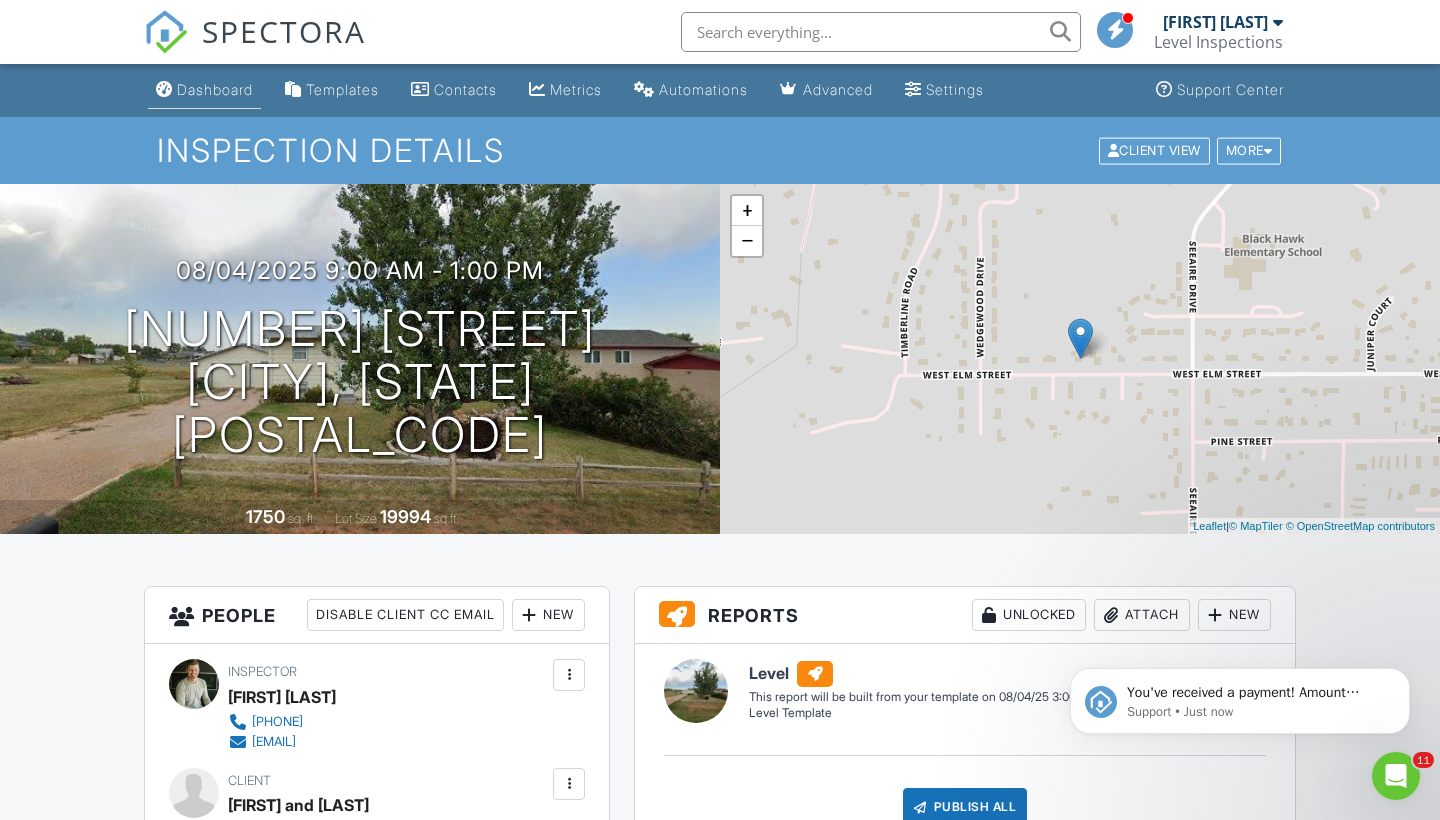 click on "Dashboard" at bounding box center (215, 89) 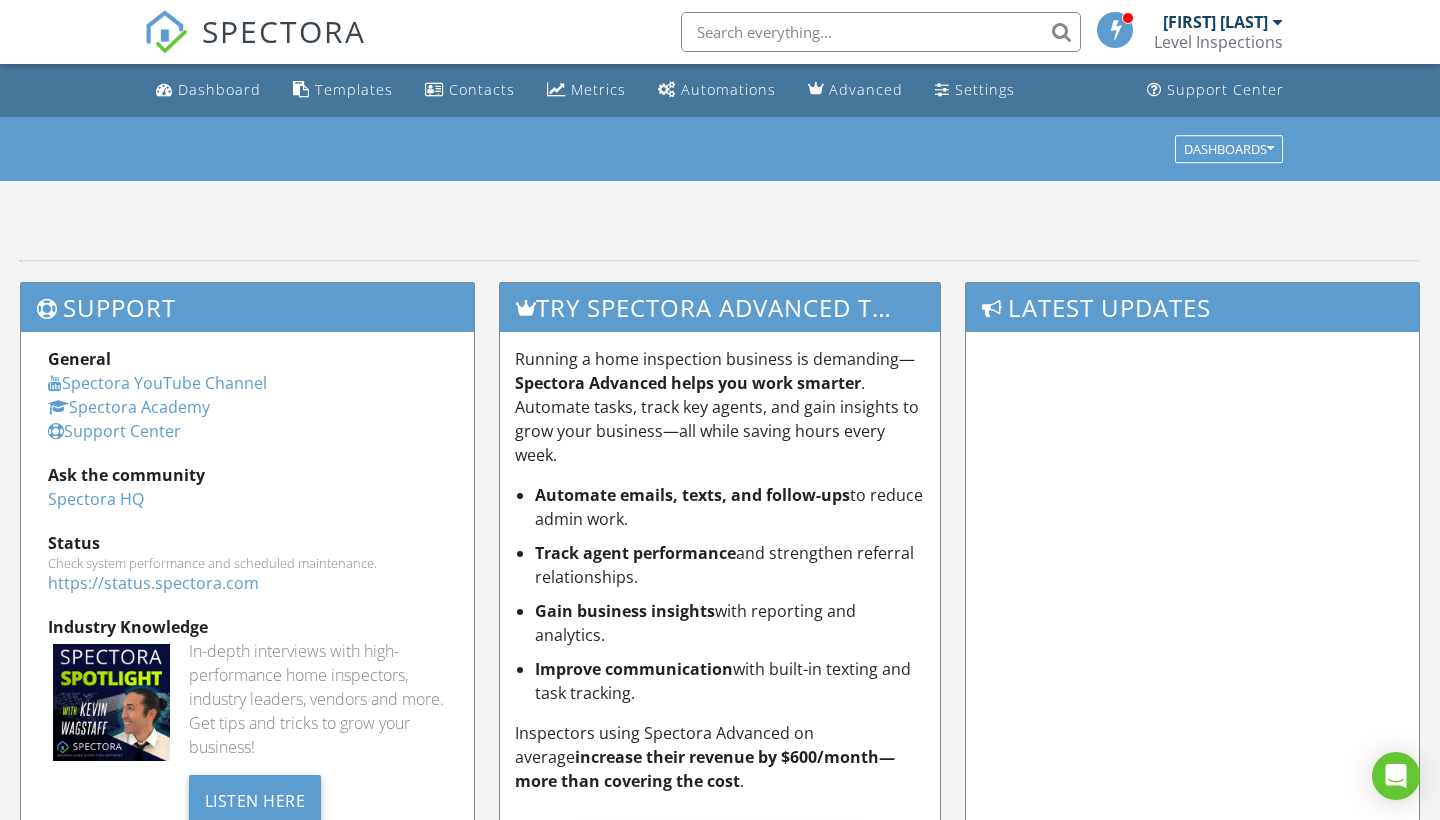 scroll, scrollTop: 0, scrollLeft: 0, axis: both 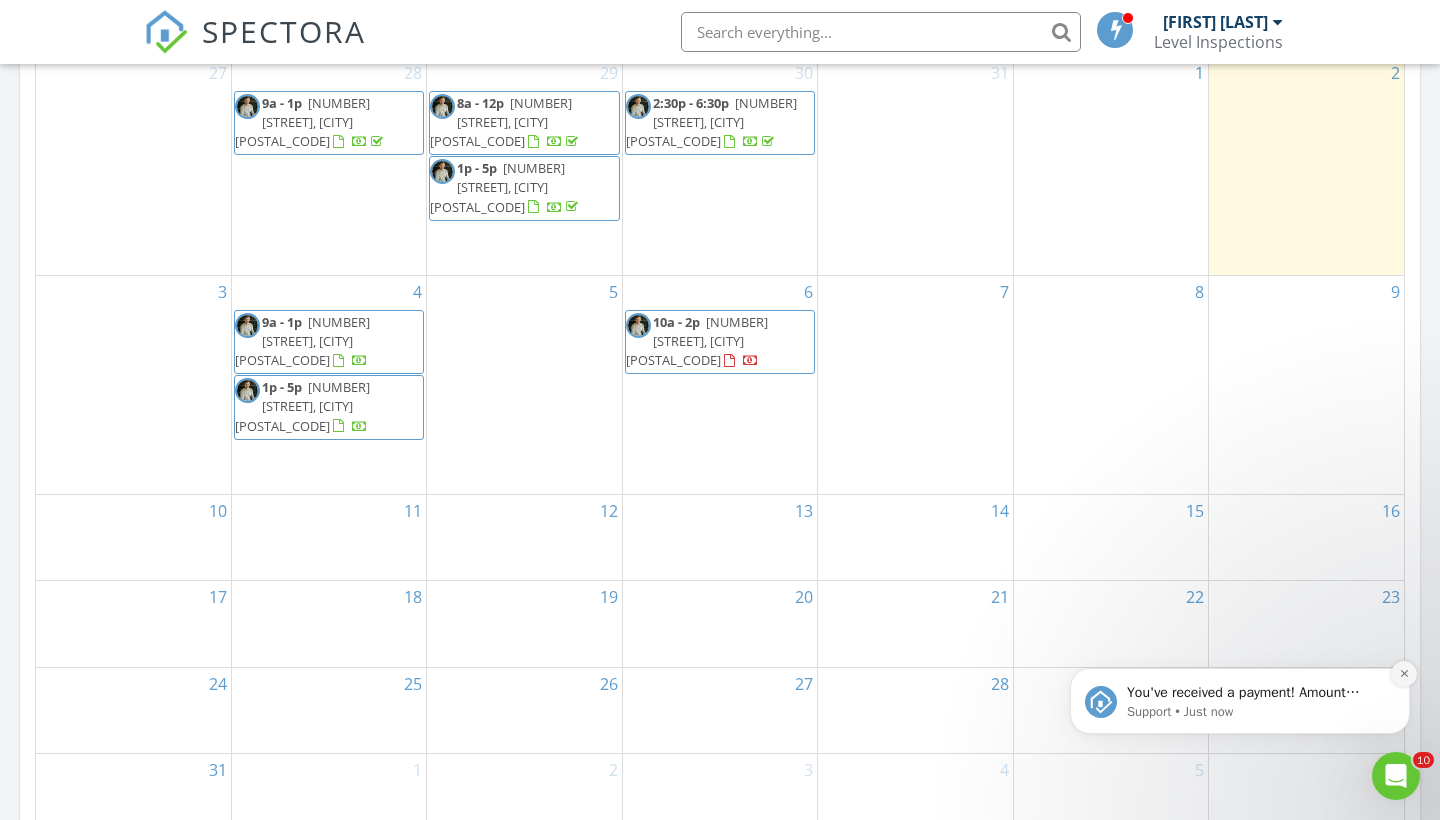 click 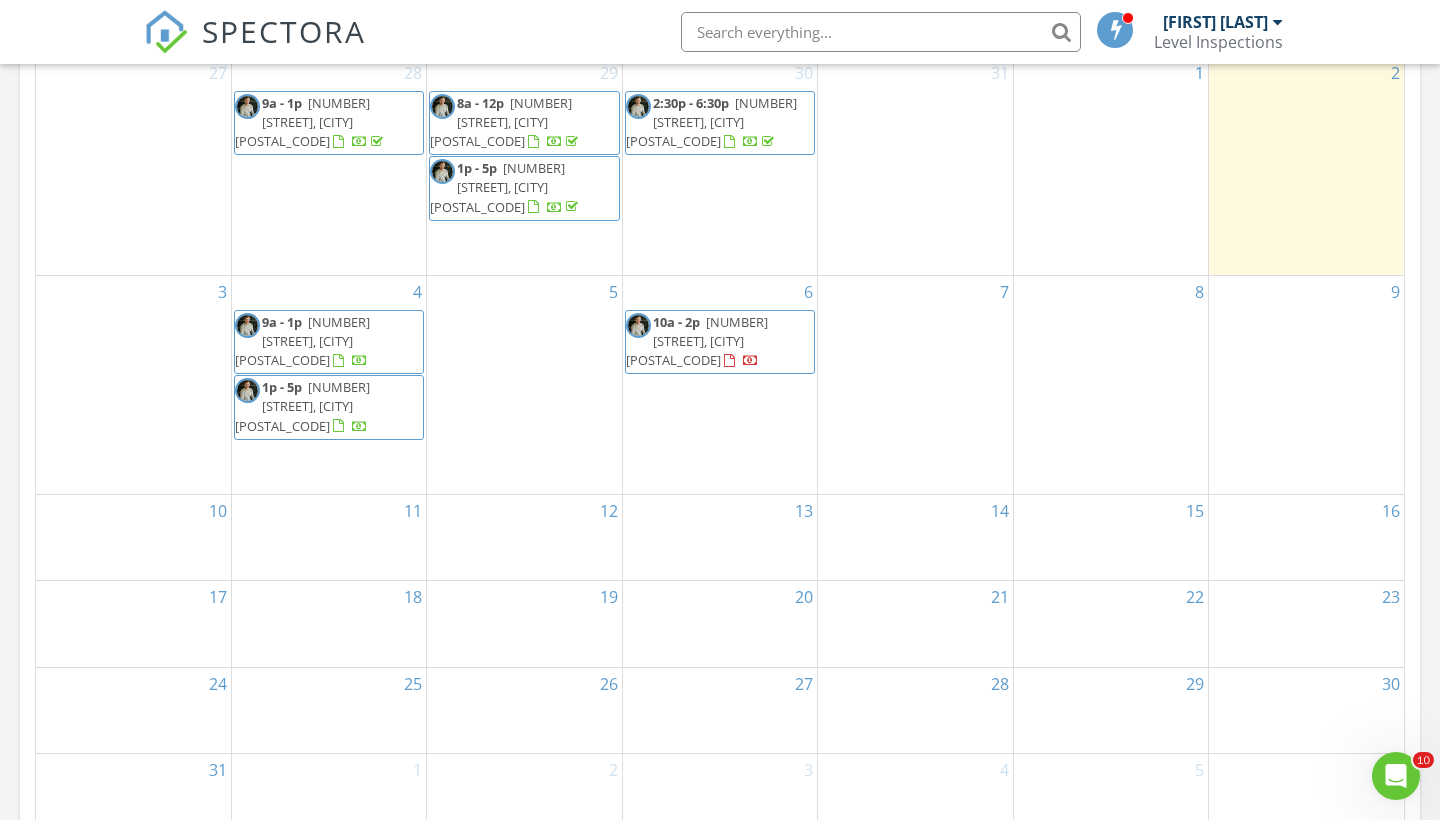 click on "10a - 2p
12510 Old Hill City Rd, Hill City 57745" at bounding box center [720, 342] 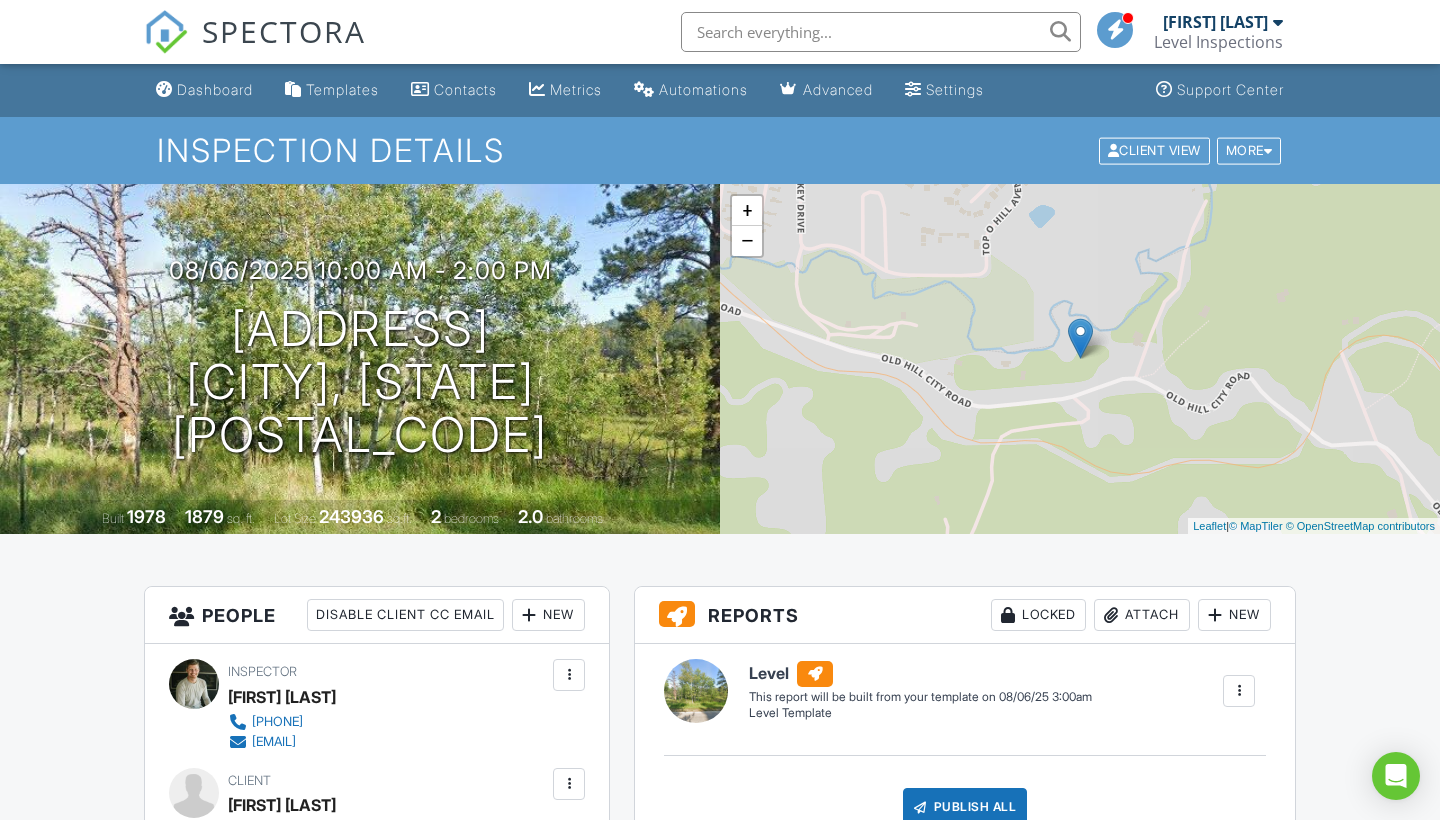 scroll, scrollTop: 0, scrollLeft: 0, axis: both 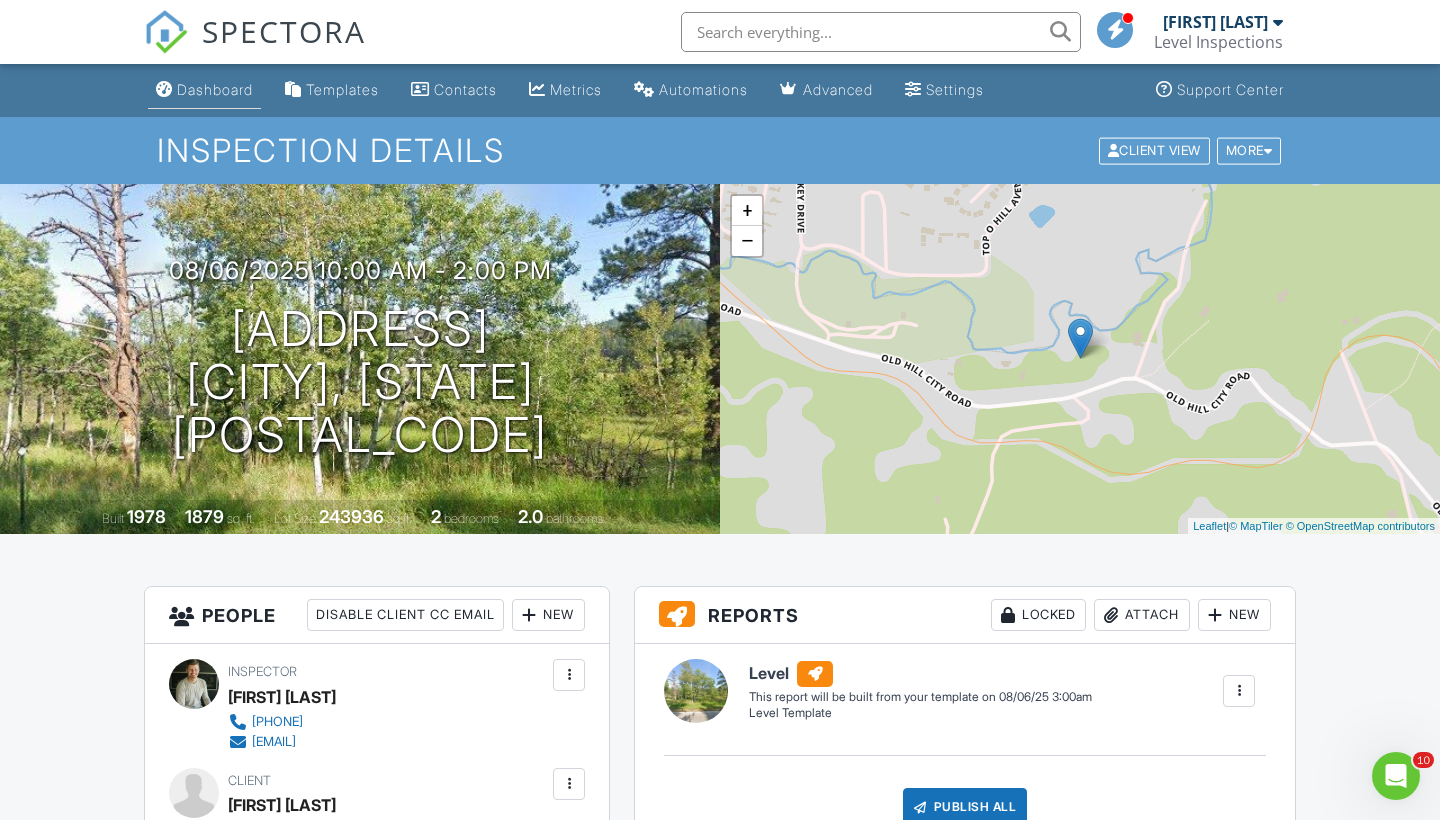 click on "Dashboard" at bounding box center [215, 89] 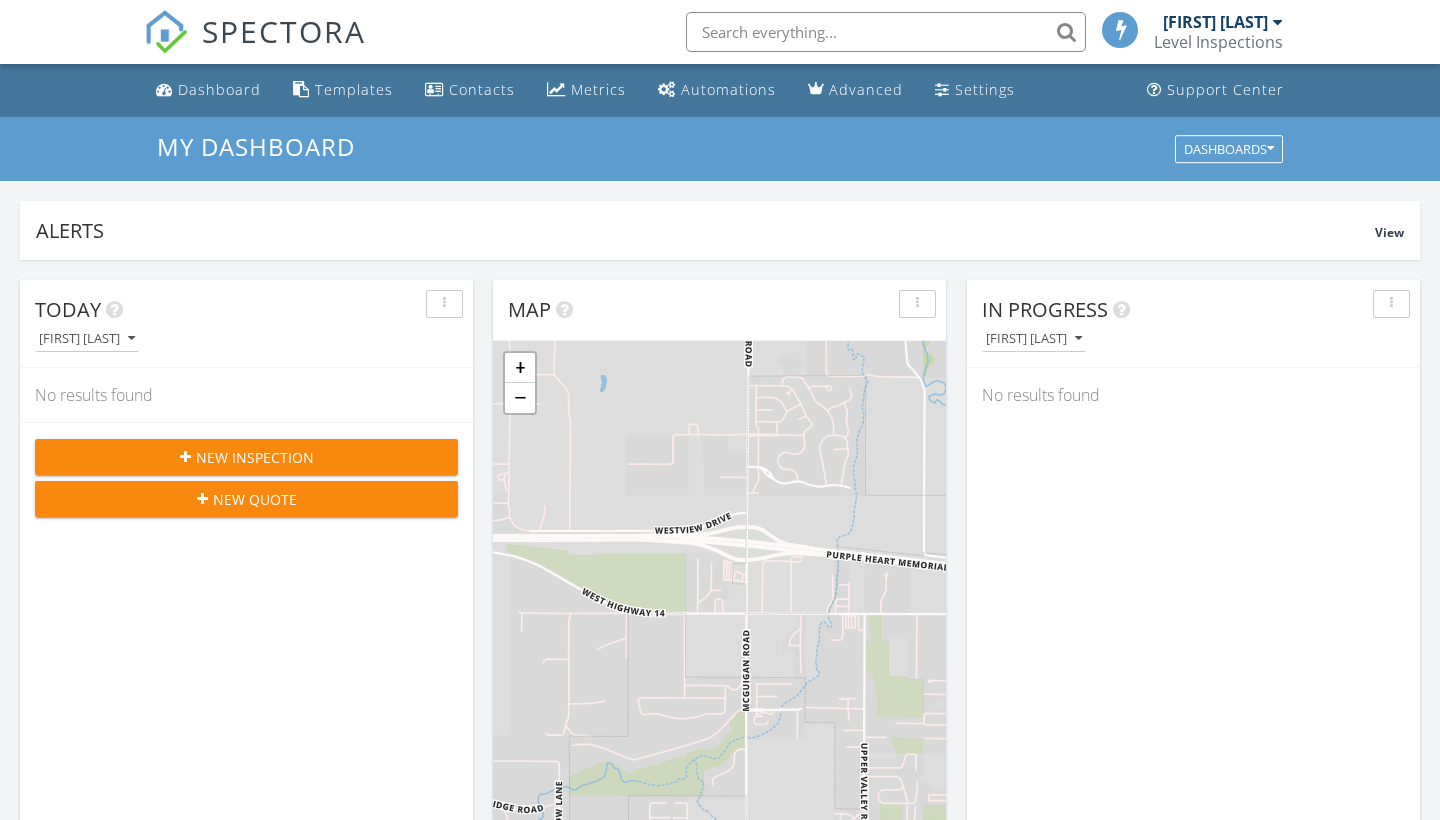 scroll, scrollTop: 0, scrollLeft: 0, axis: both 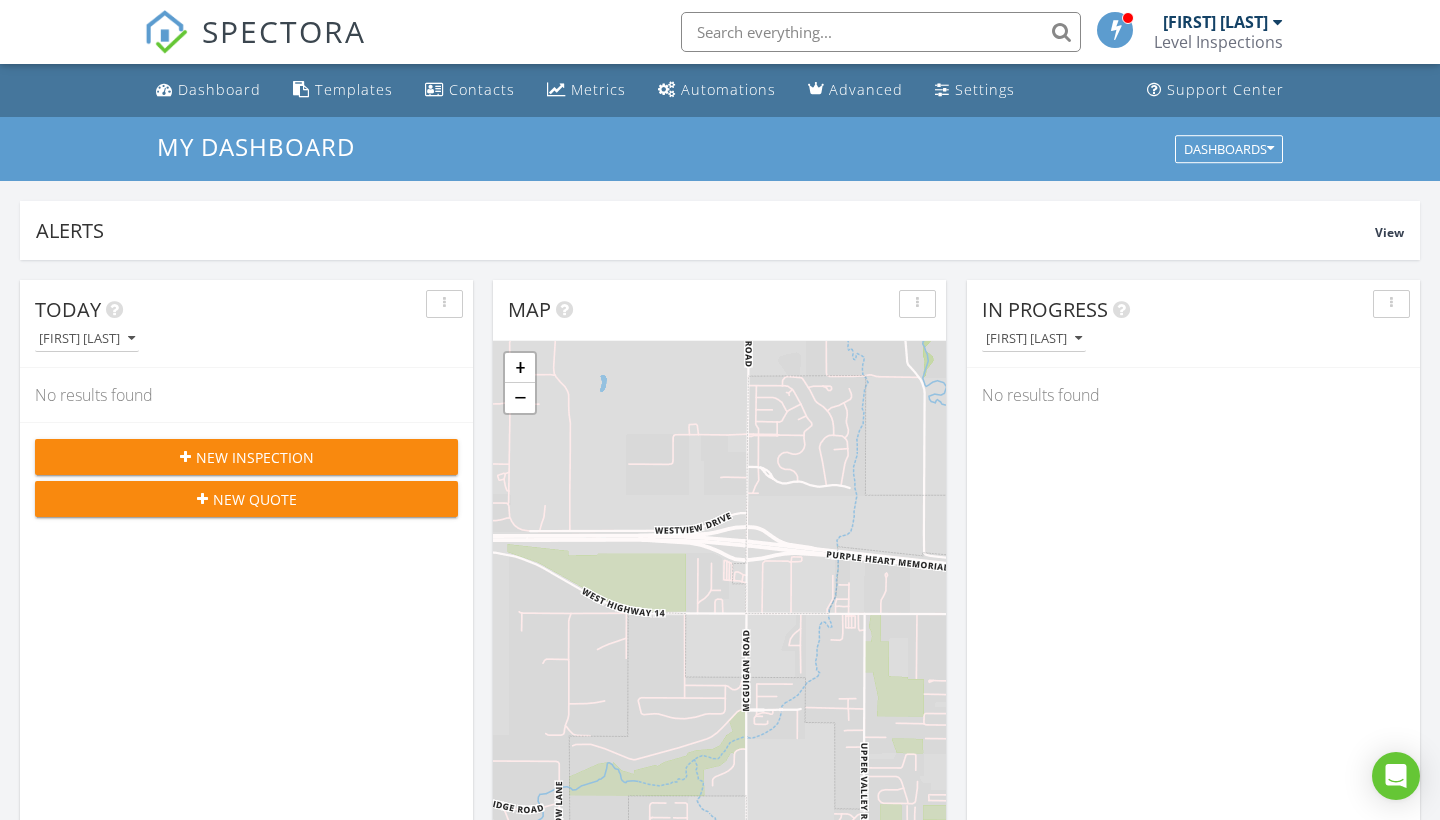 click on "New Inspection" at bounding box center [255, 457] 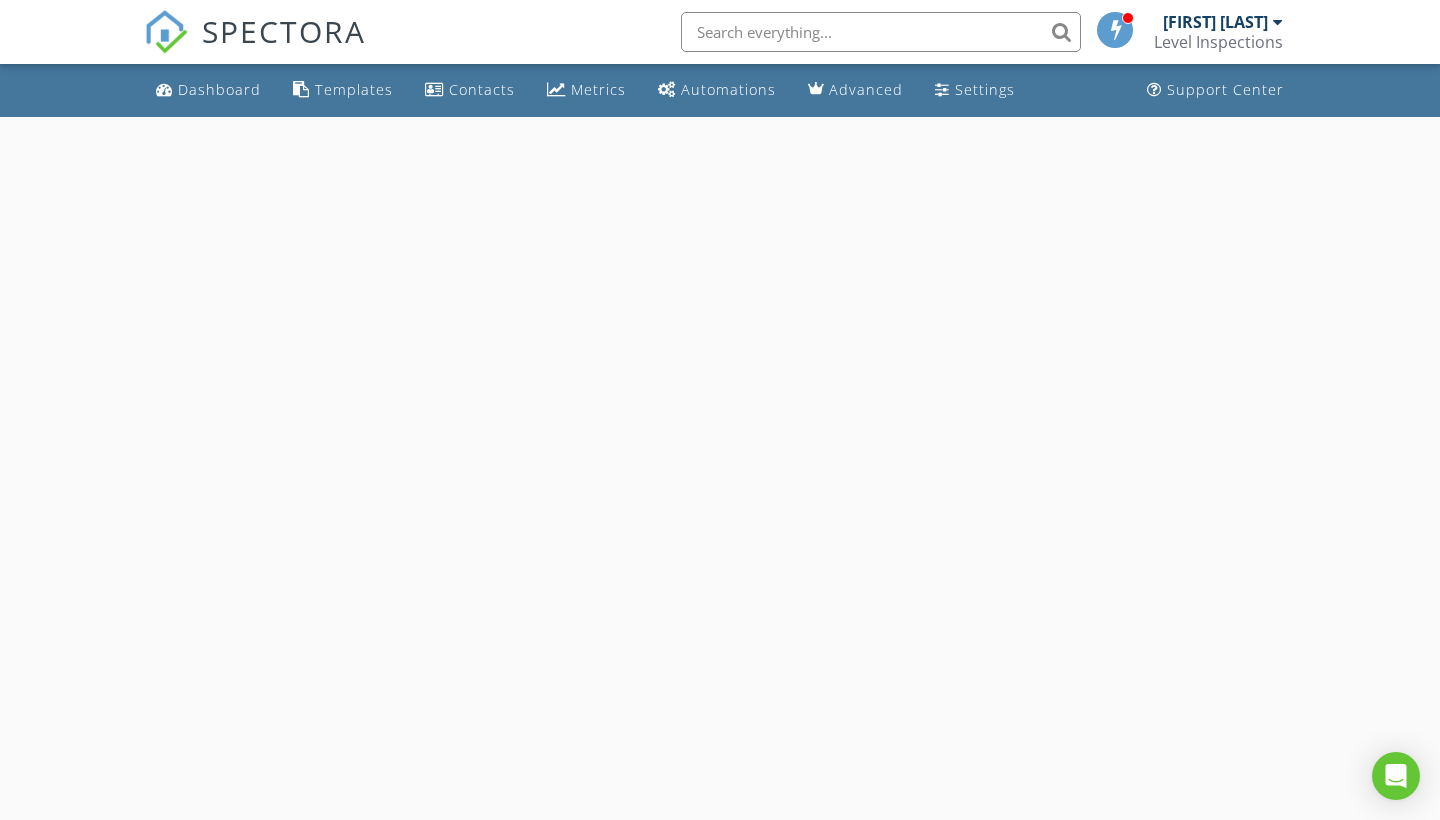 scroll, scrollTop: 0, scrollLeft: 0, axis: both 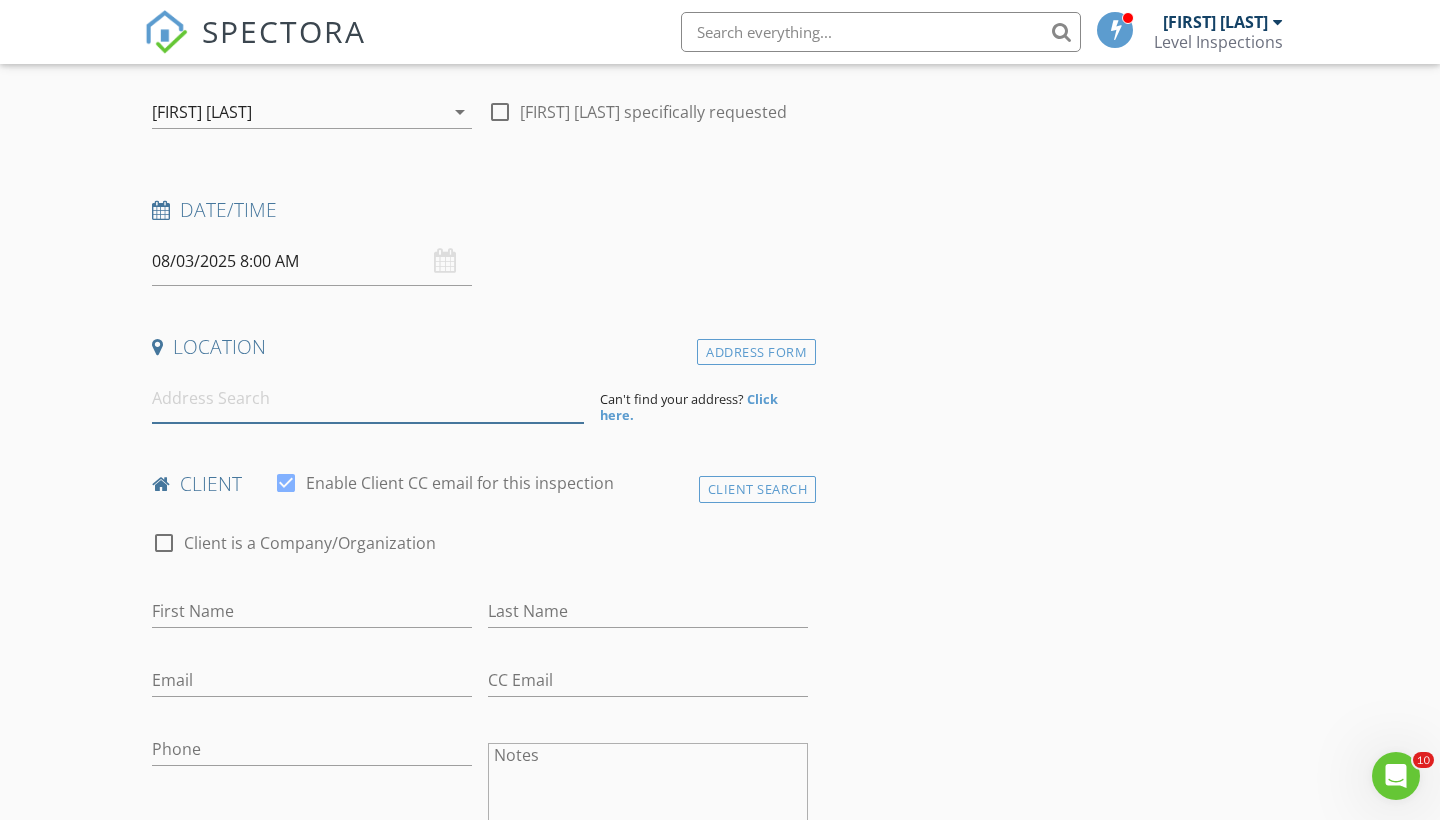 click at bounding box center [368, 398] 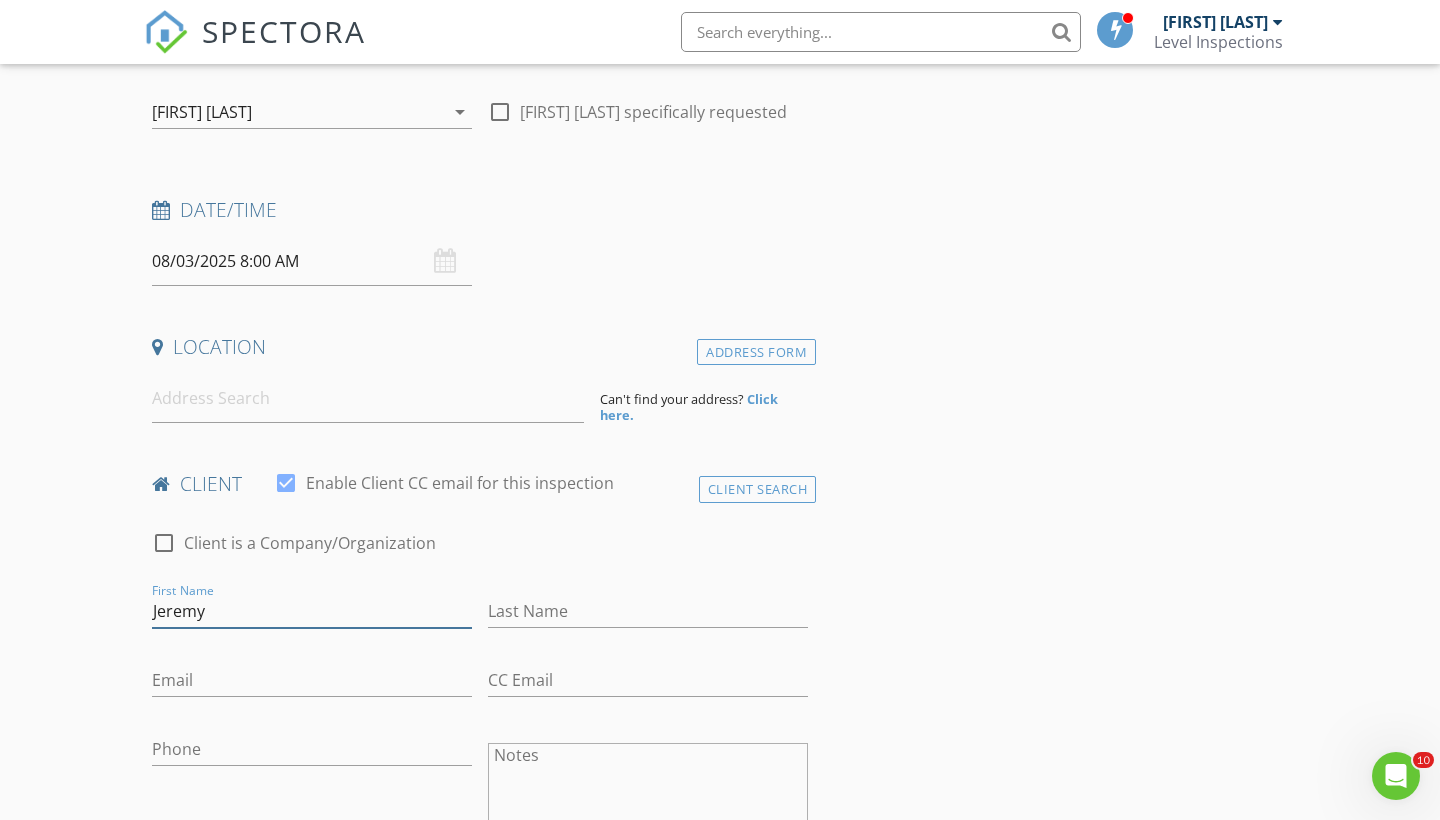 type on "Jeremy" 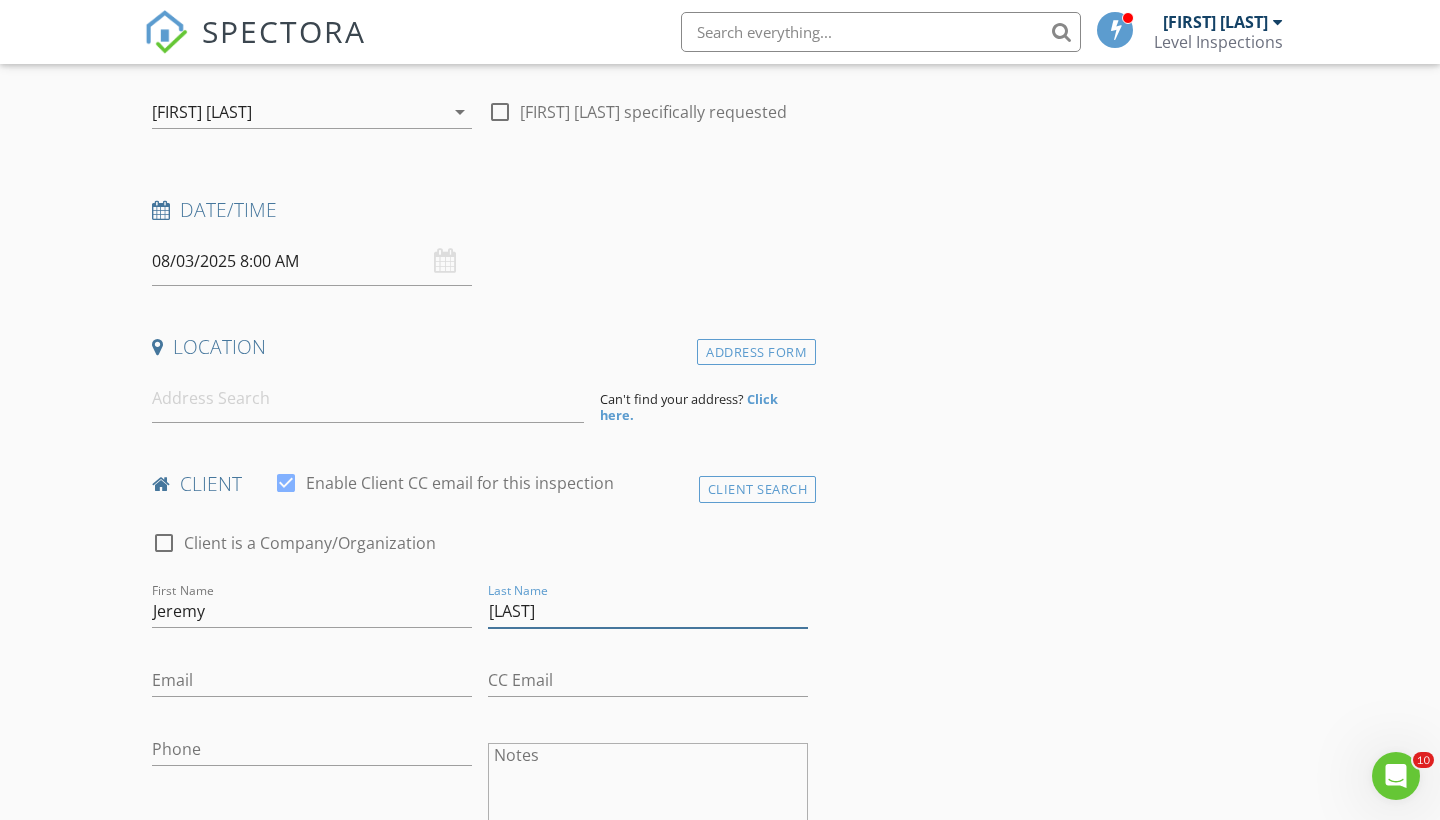type on "[LAST]" 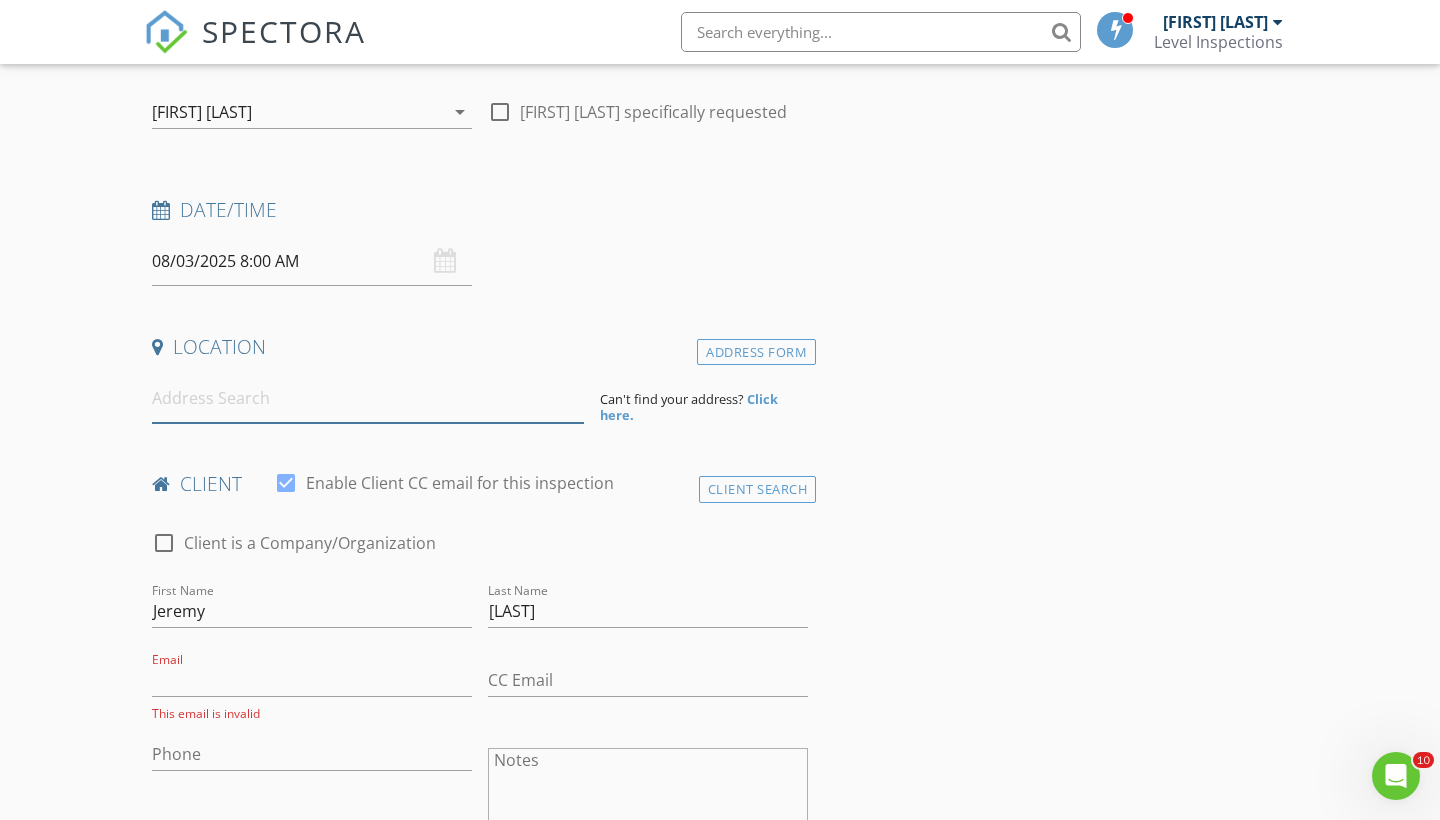 click at bounding box center [368, 398] 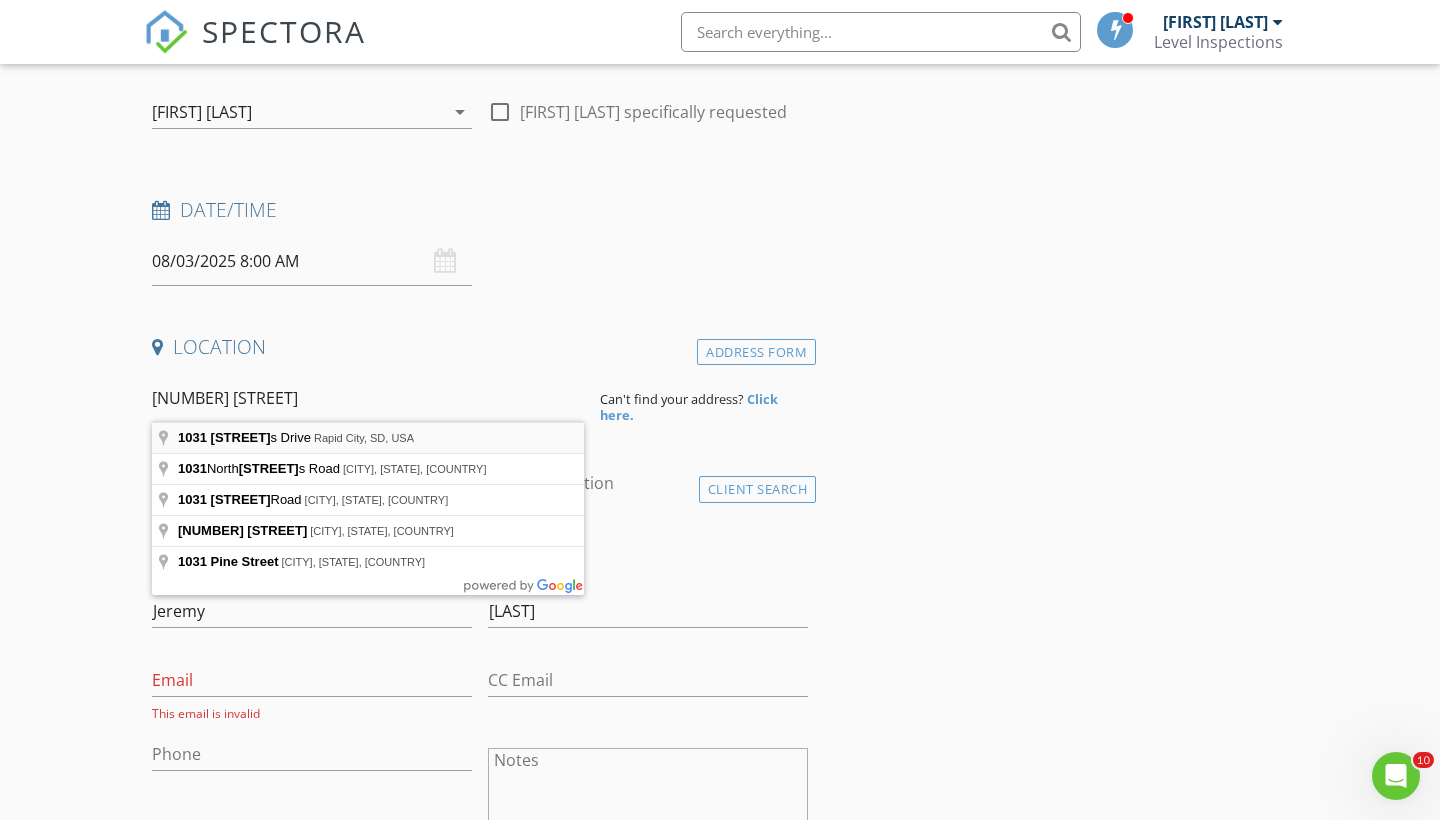 type on "[NUMBER] [STREET], [CITY], [STATE], [COUNTRY]" 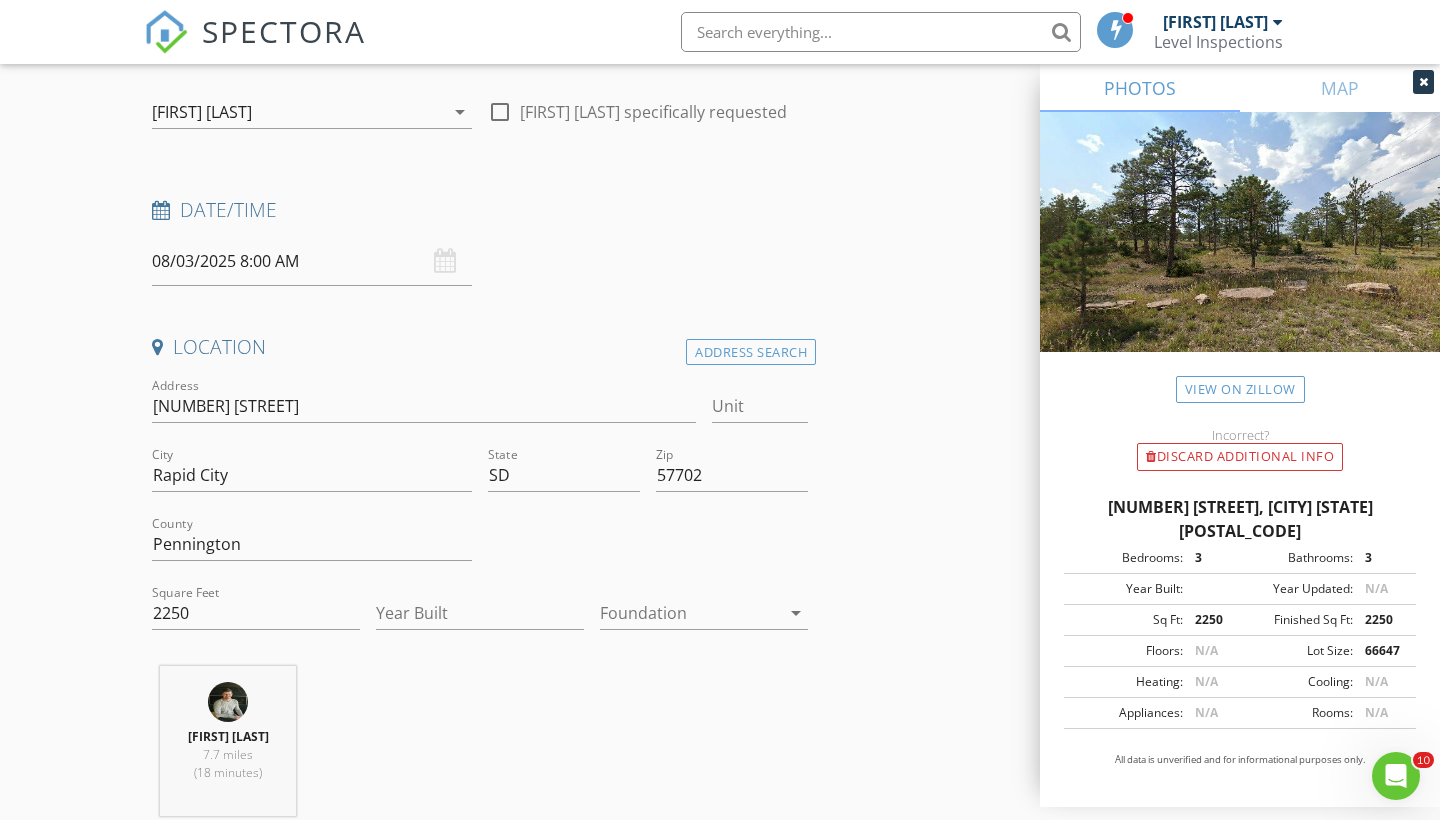 click on "INSPECTOR(S)
check_box   [FIRST] [LAST]   PRIMARY   [FIRST] [LAST] arrow_drop_down   check_box_outline_blank [FIRST] [LAST] specifically requested
Date/Time
08/03/2025 8:00 AM
Location
Address Search       Address [NUMBER] [STREET]   Unit   City [CITY]   State [STATE]   Zip [POSTAL_CODE]   County [COUNTY]     Square Feet 2250   Year Built   Foundation arrow_drop_down     [FIRST] [LAST]     7.7 miles     (18 minutes)
client
check_box Enable Client CC email for this inspection   Client Search     check_box_outline_blank Client is a Company/Organization     First Name [FIRST]   Last Name [LAST]   Email [EMAIL]   CC Email   Phone           Notes   Private Notes
ADDITIONAL client
SERVICES
check_box_outline_blank   Radon Test   check_box_outline_blank   Commercial Inspection" at bounding box center [720, 1680] 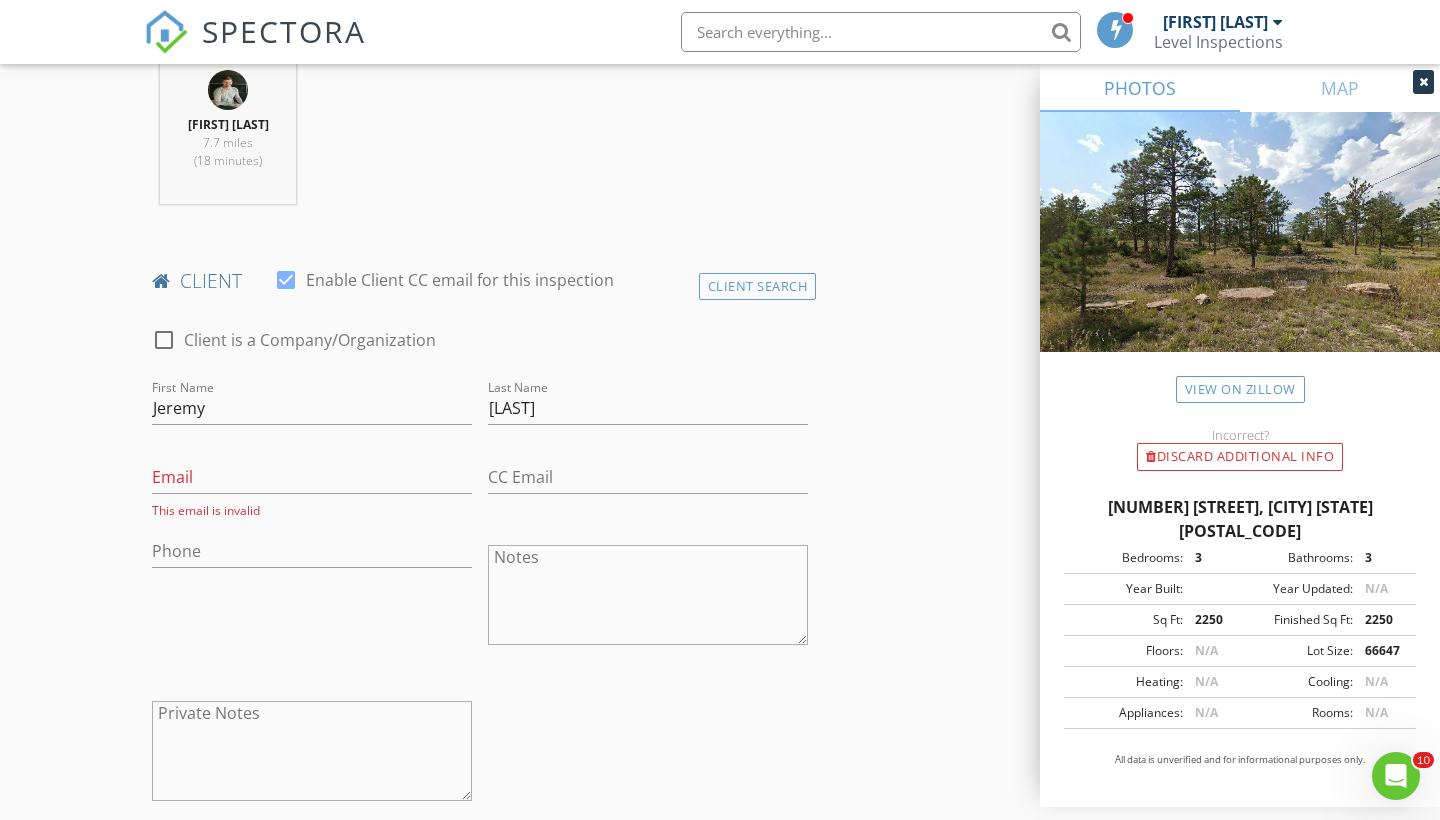 scroll, scrollTop: 880, scrollLeft: 0, axis: vertical 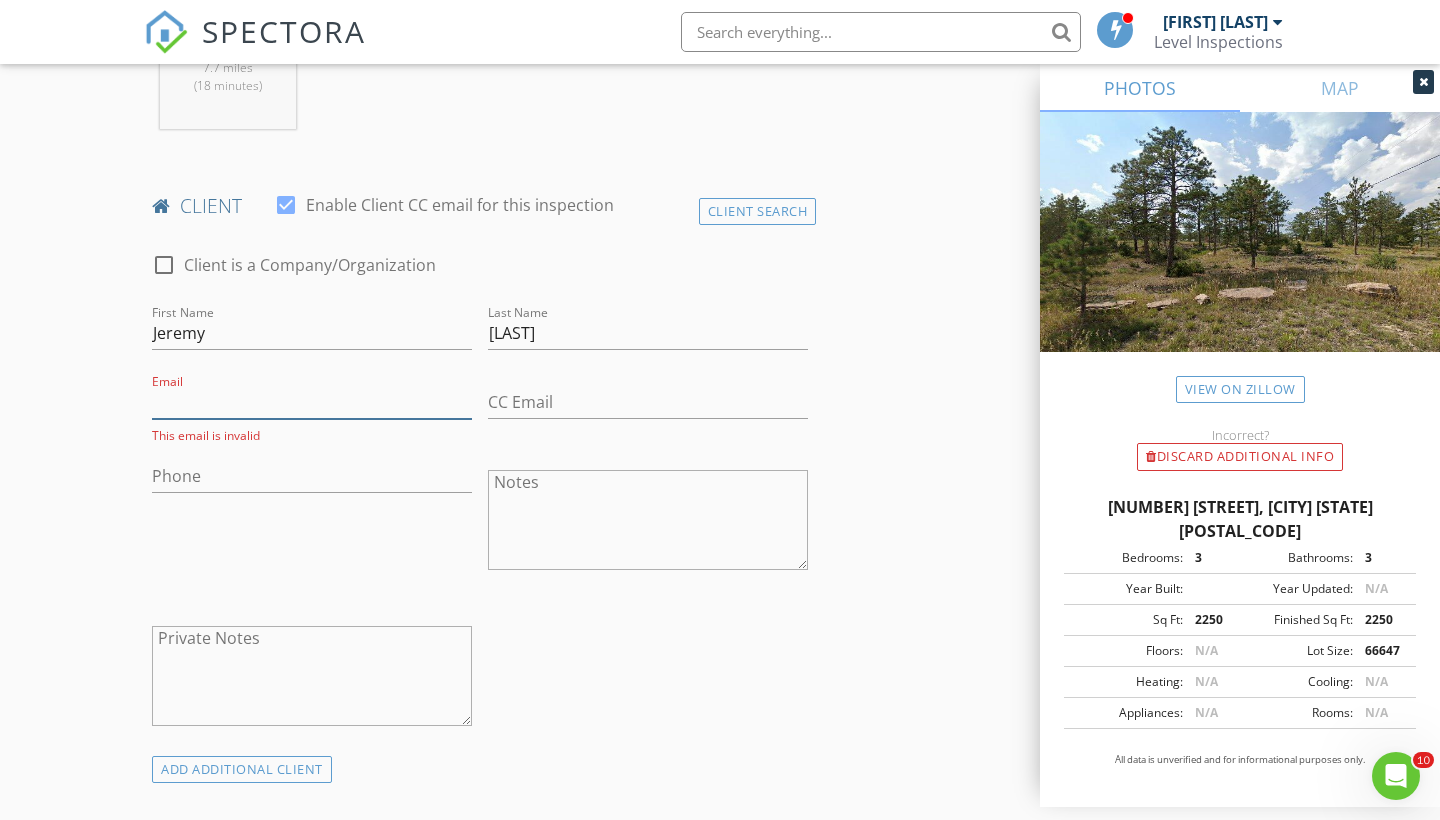 click on "Email" at bounding box center [312, 402] 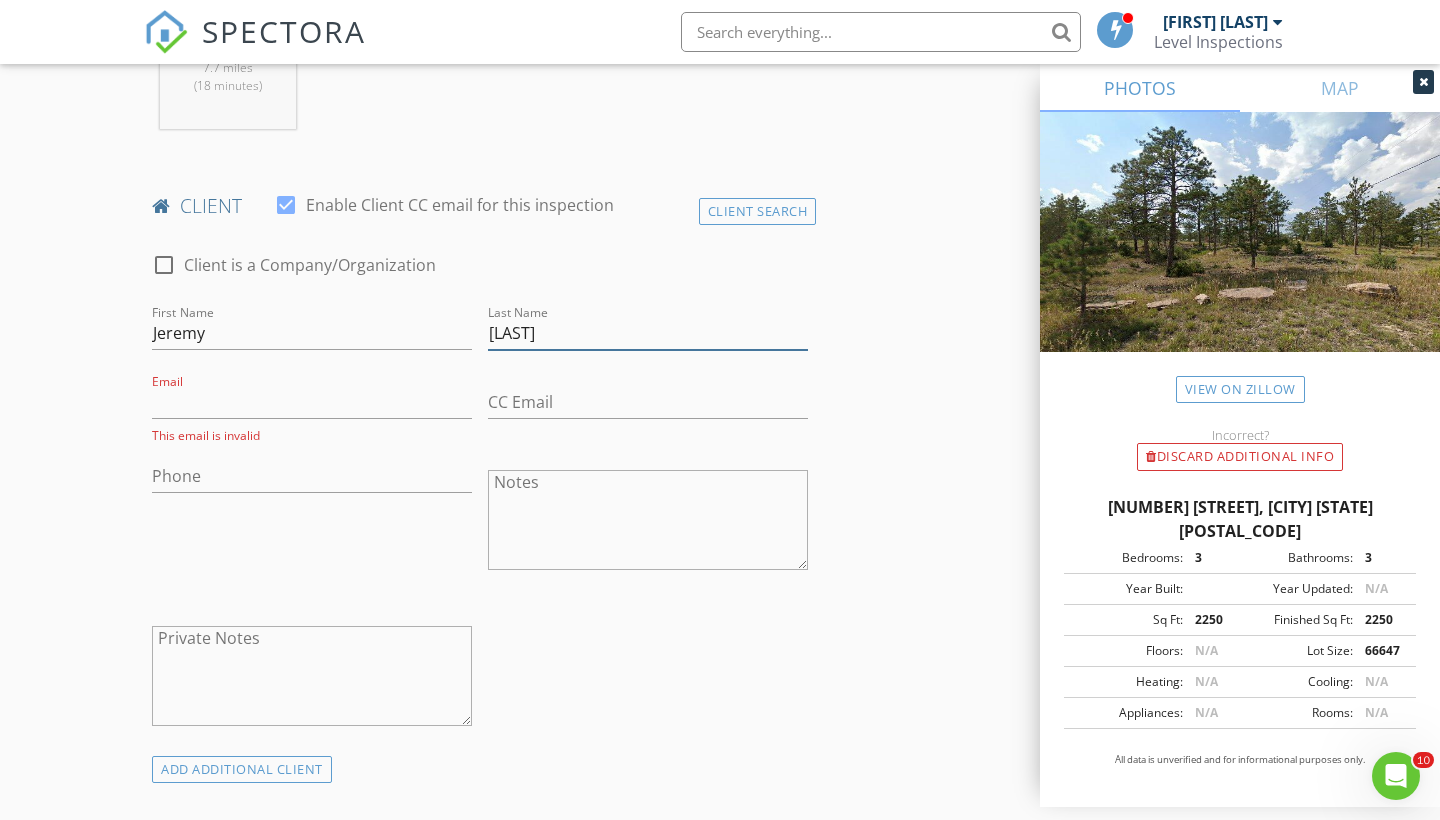 click on "[LAST]" at bounding box center [648, 333] 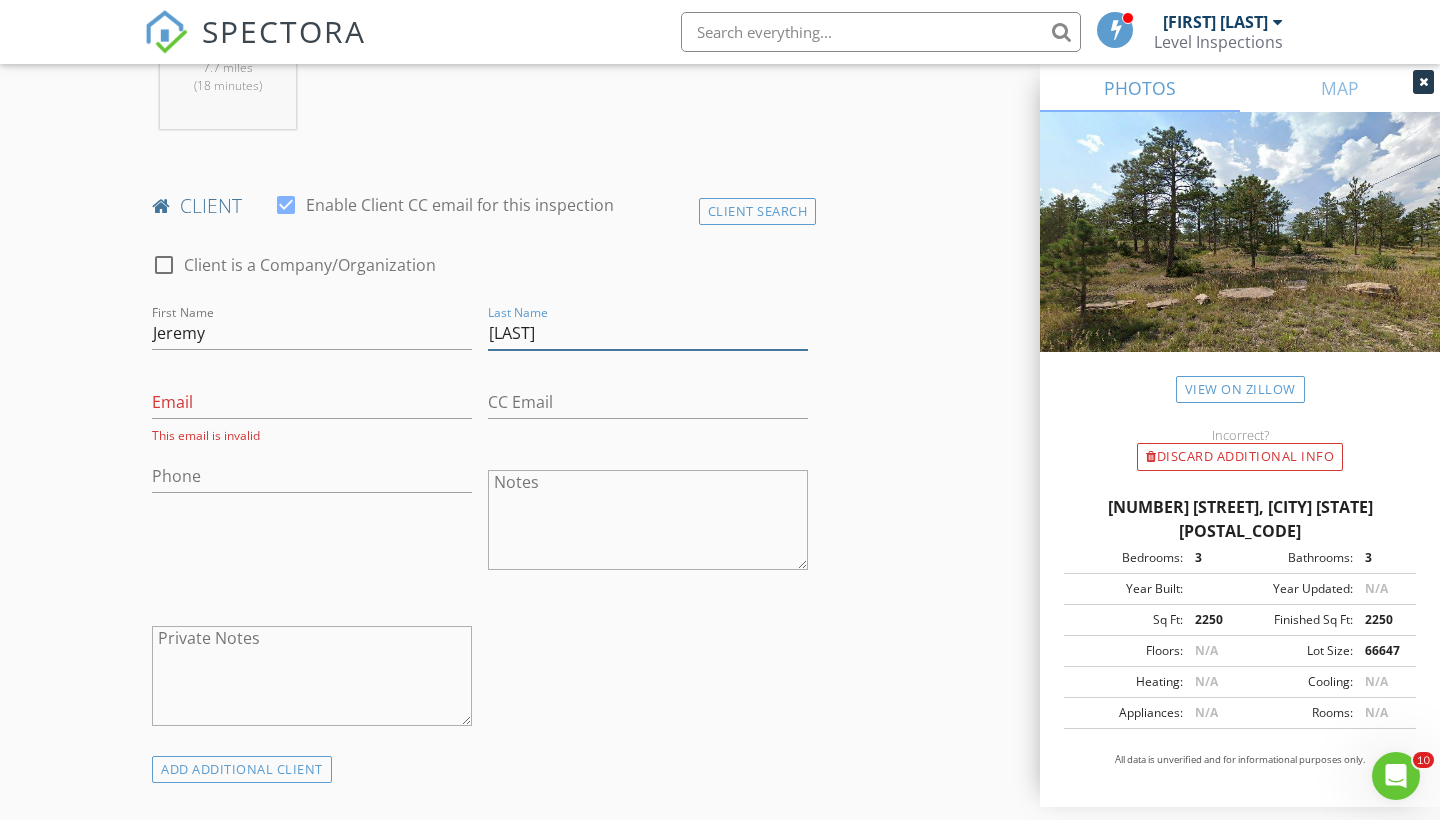 scroll, scrollTop: 877, scrollLeft: 0, axis: vertical 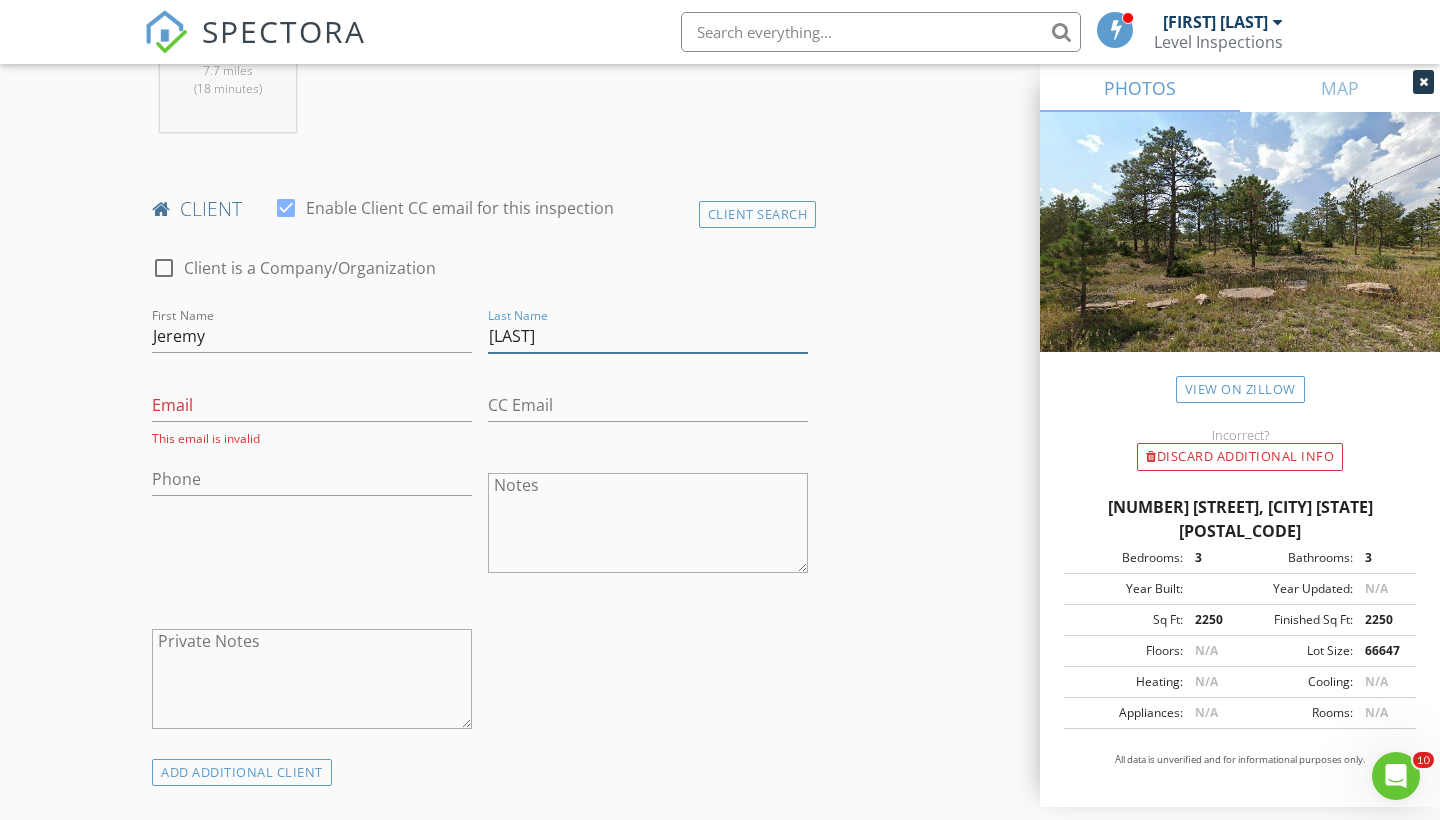 type on "[LAST]" 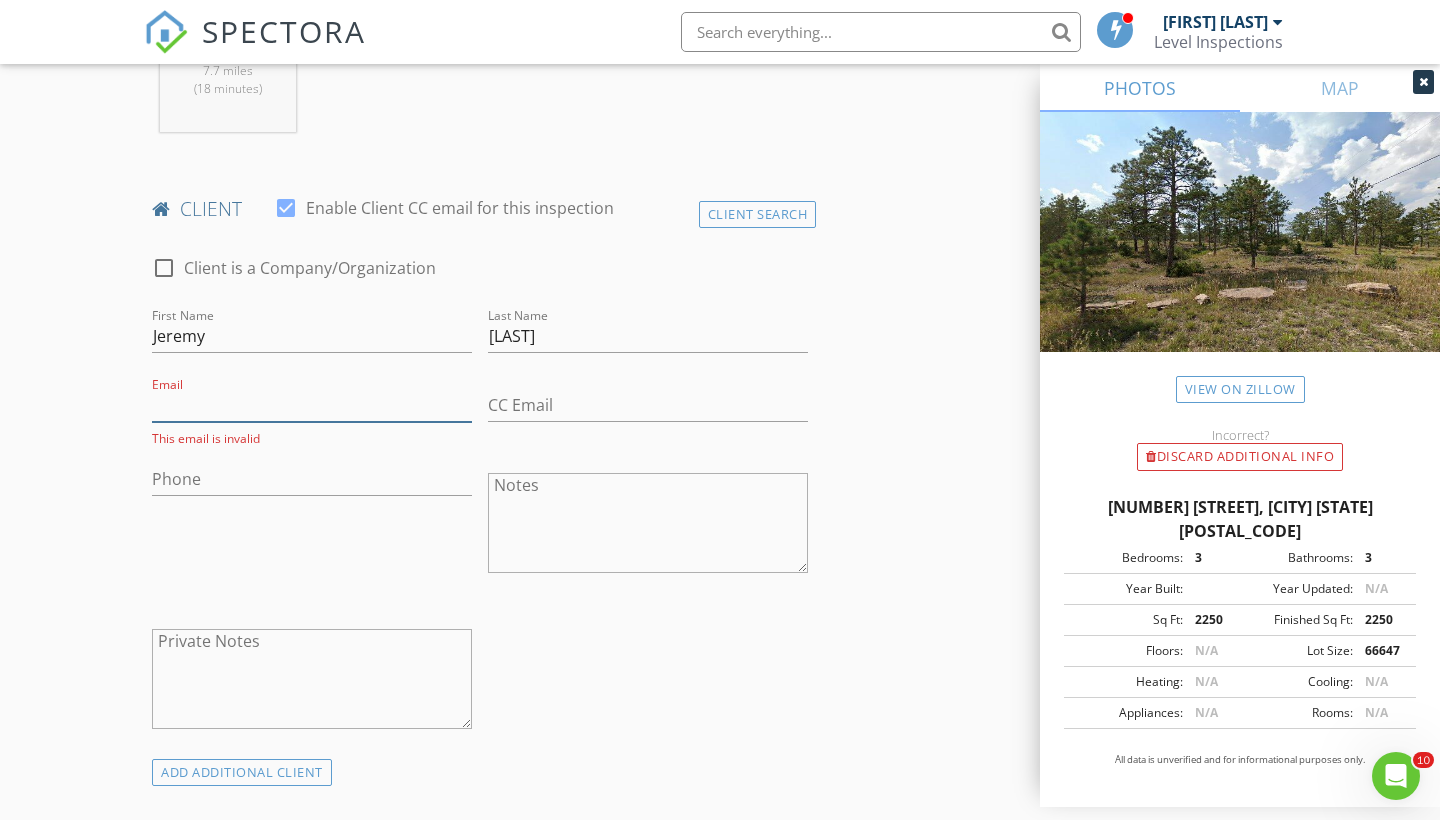 click on "Email" at bounding box center (312, 405) 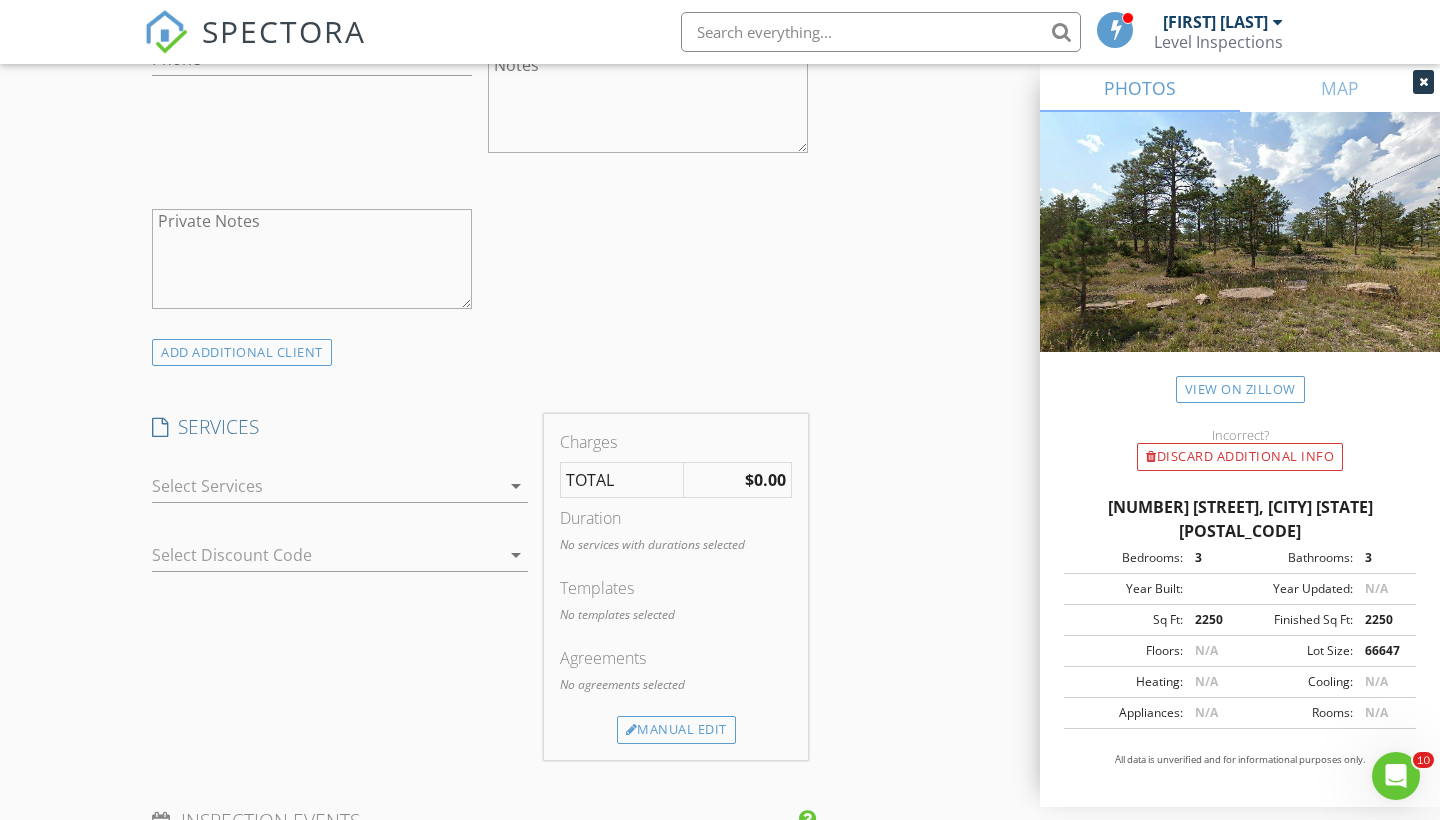 scroll, scrollTop: 1306, scrollLeft: 0, axis: vertical 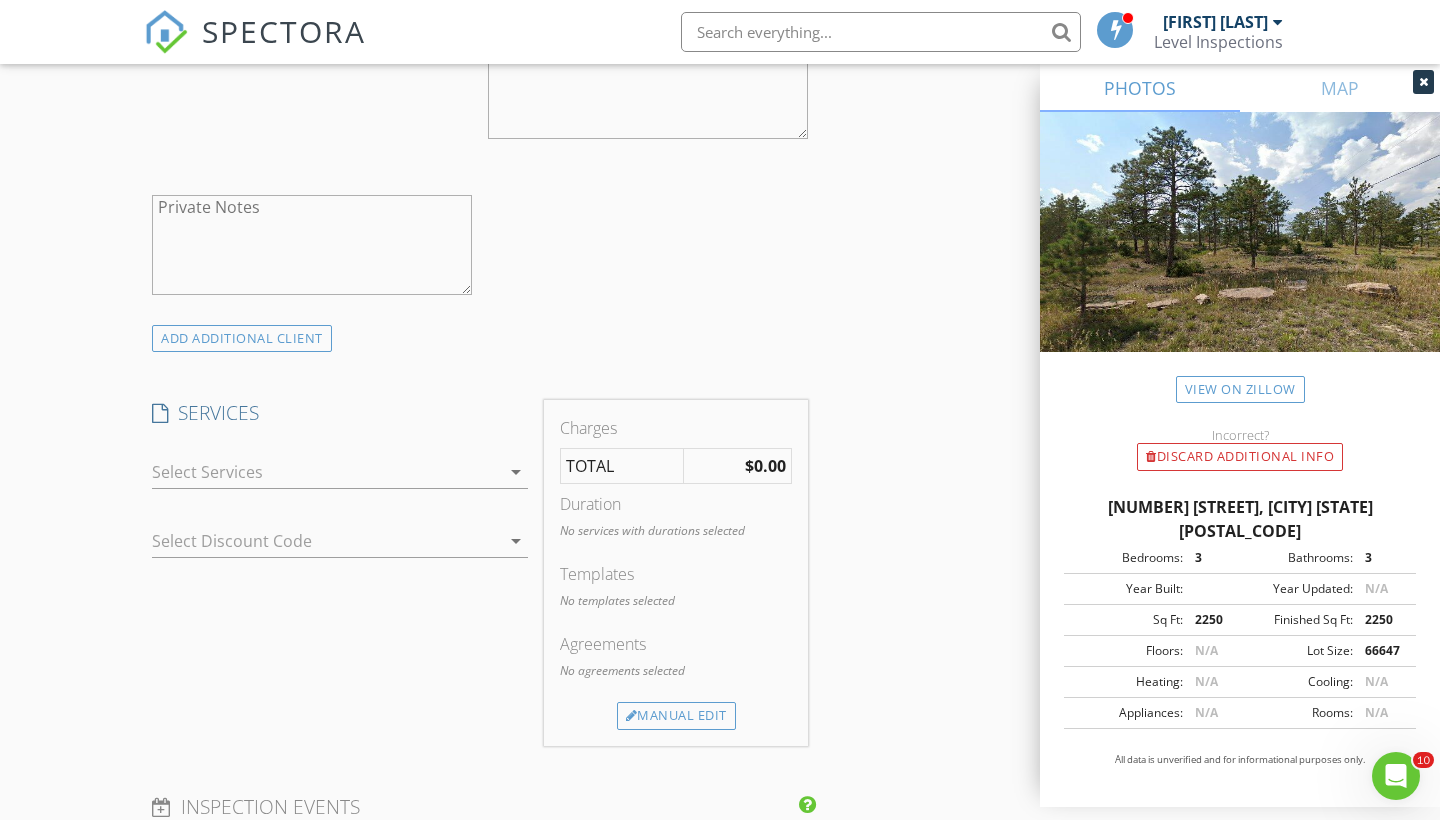 type on "[EMAIL]" 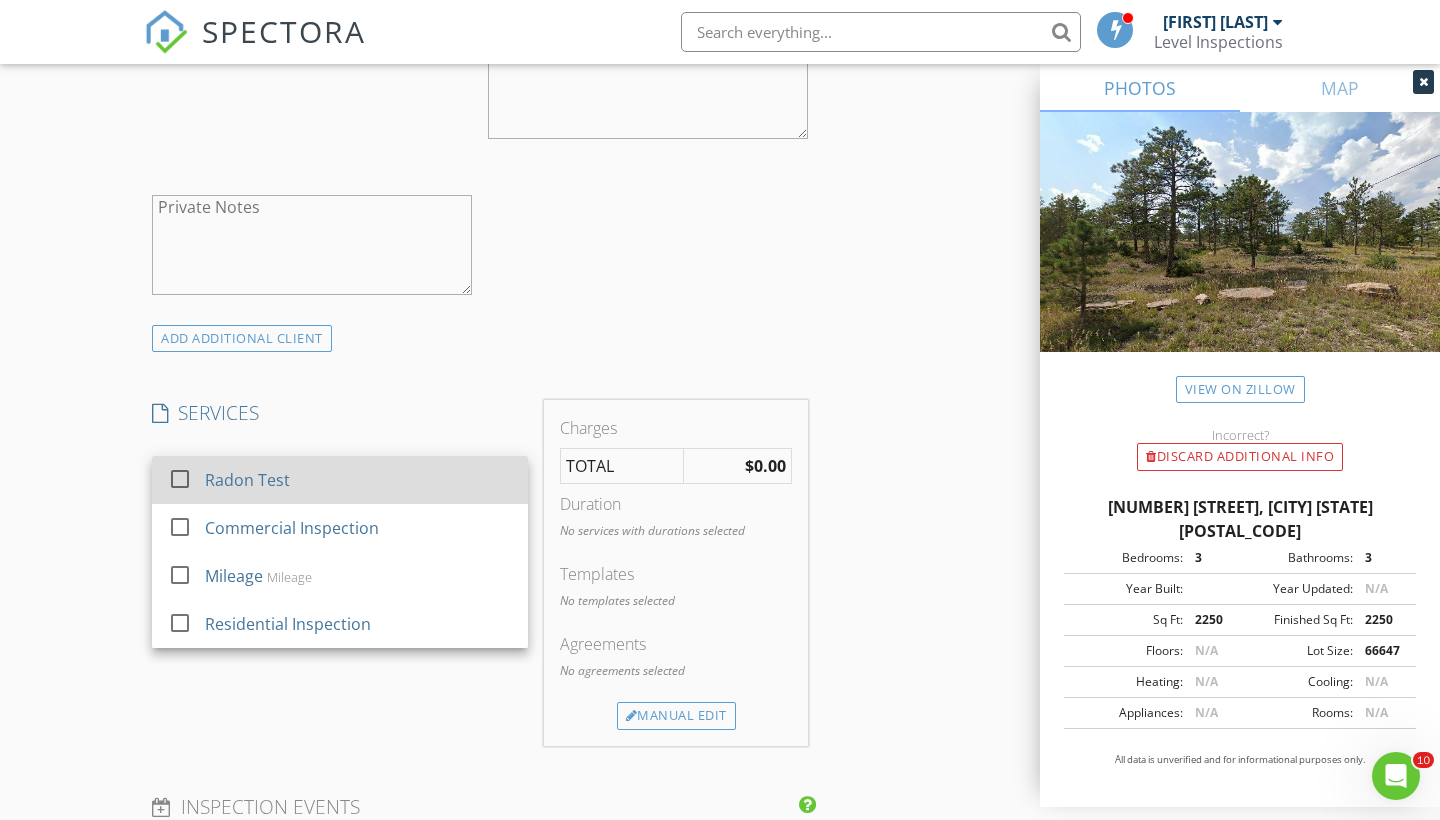 click on "Radon Test" at bounding box center (358, 480) 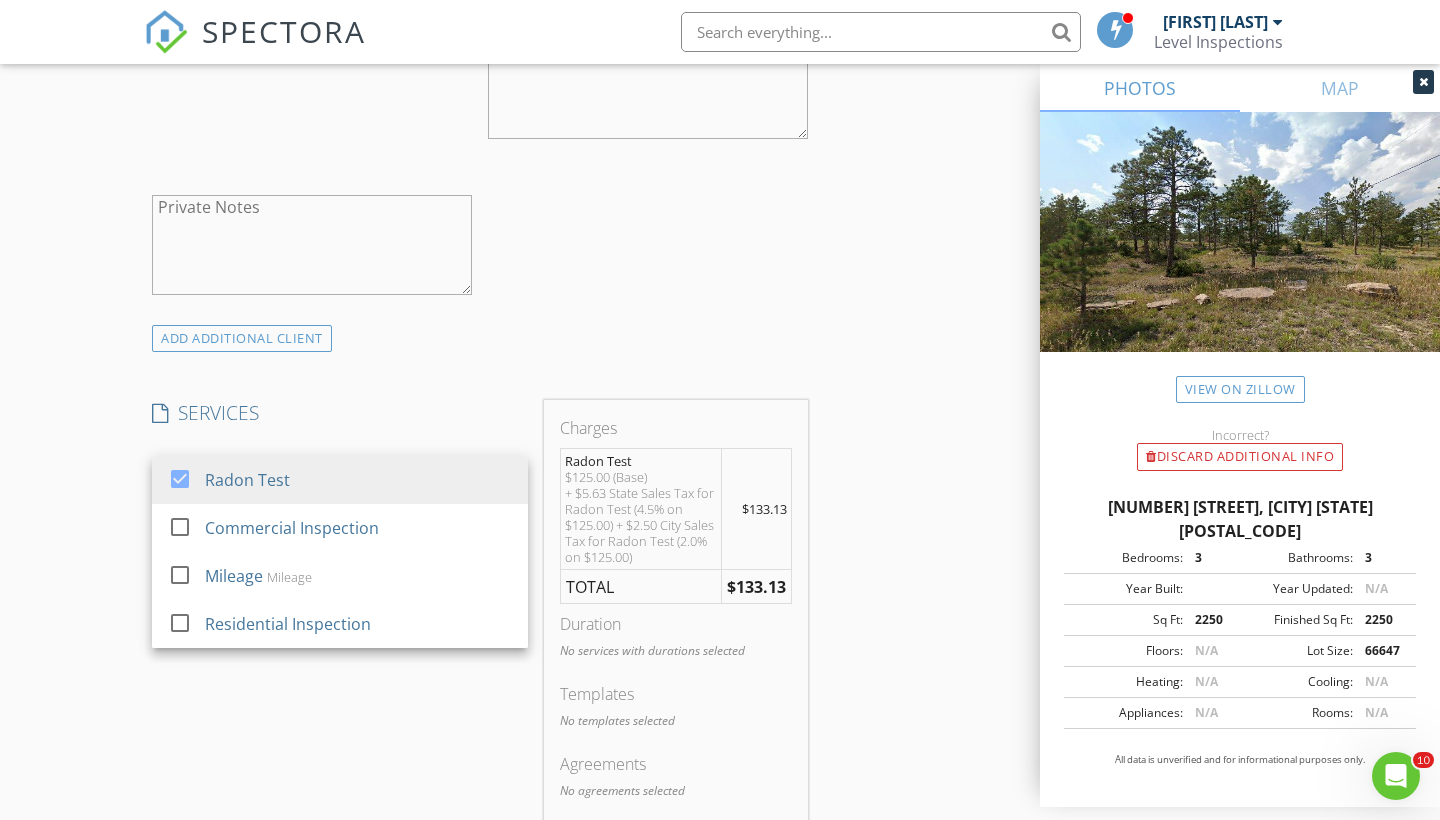 click on "SERVICES
check_box   Radon Test   check_box_outline_blank   Commercial Inspection   check_box_outline_blank   Mileage   Mileage check_box_outline_blank   Residential Inspection   Radon Test arrow_drop_down     Select Discount Code arrow_drop_down" at bounding box center (340, 633) 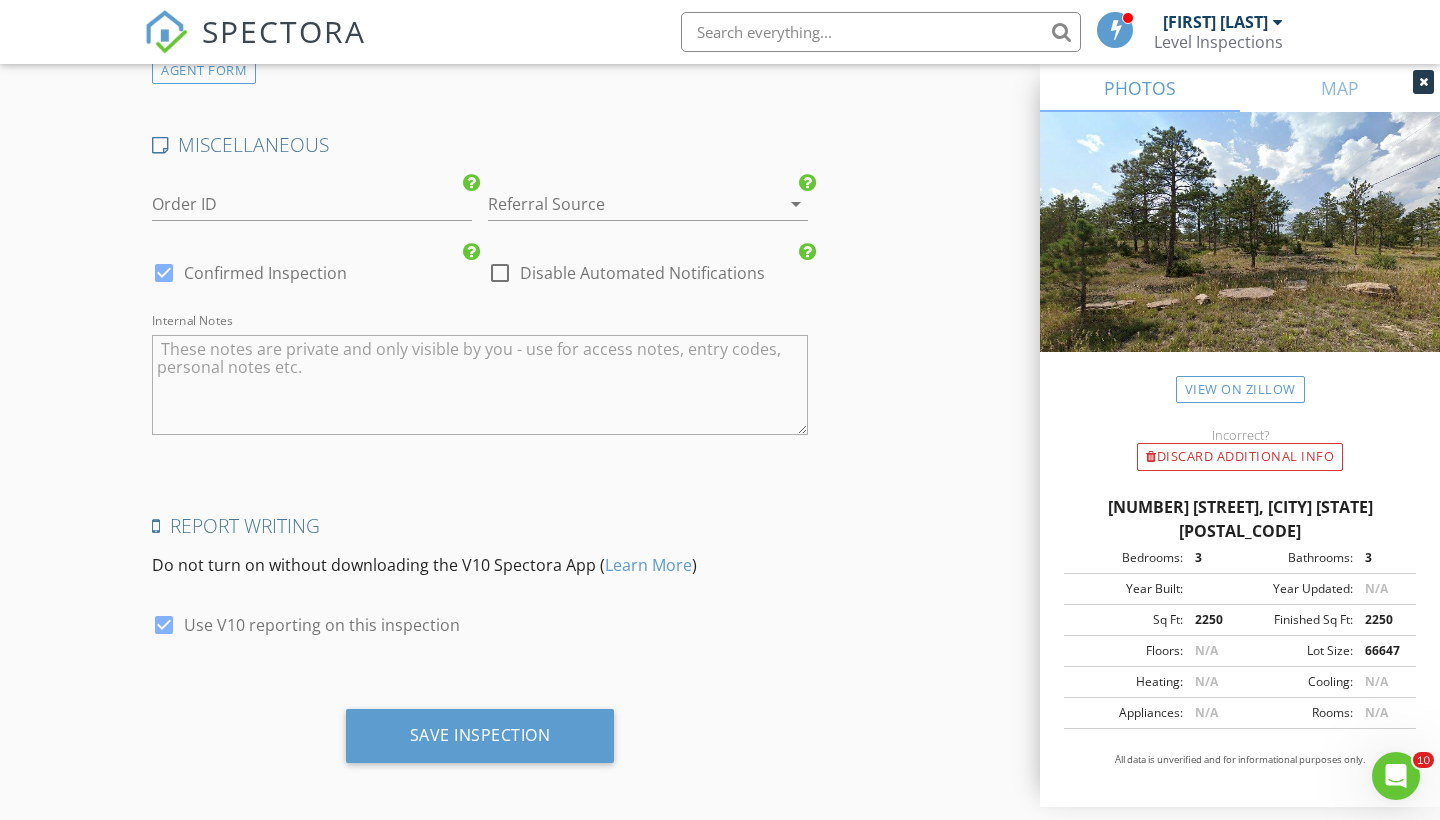 scroll, scrollTop: 2851, scrollLeft: 0, axis: vertical 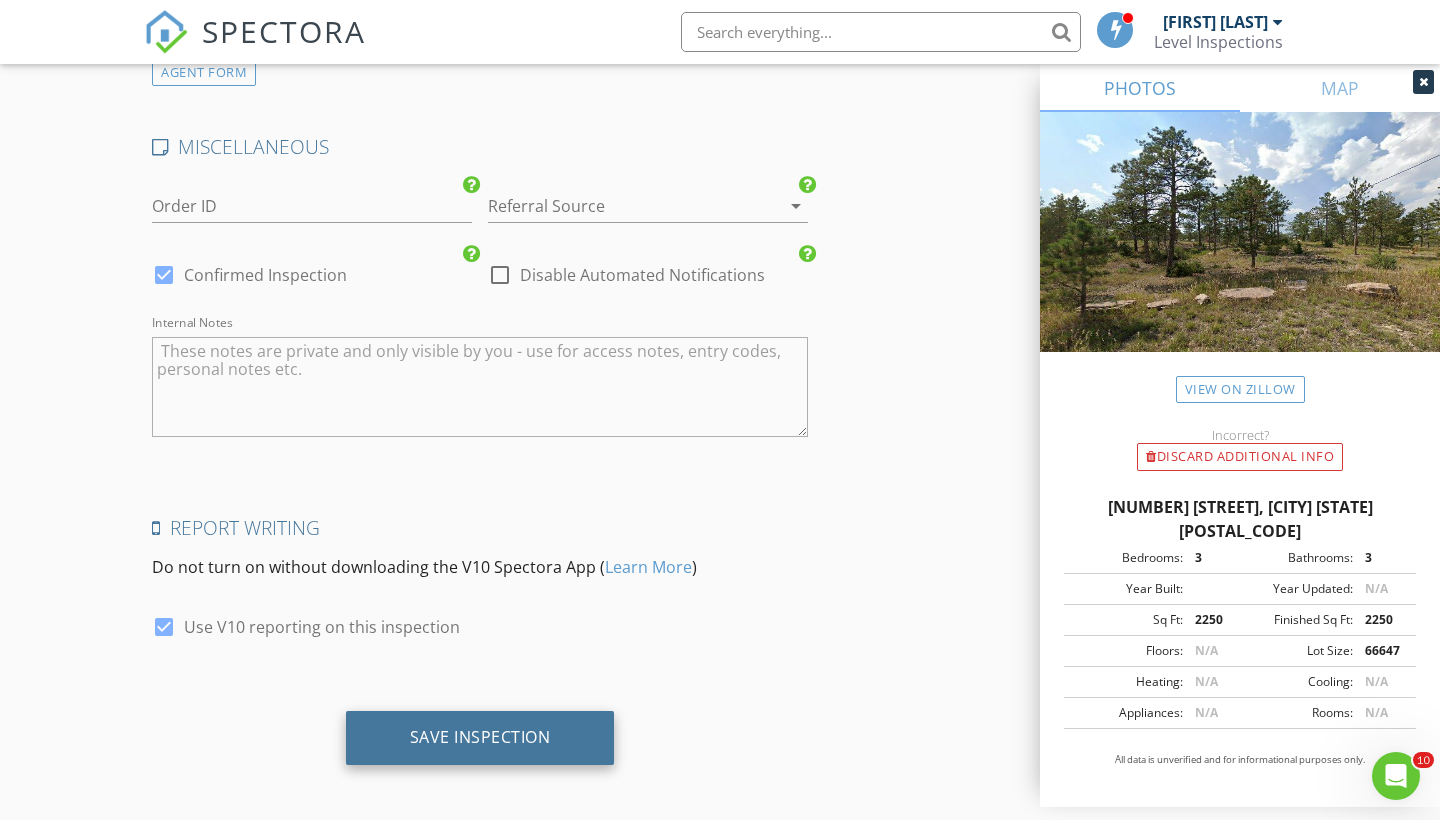 click on "Save Inspection" at bounding box center (480, 738) 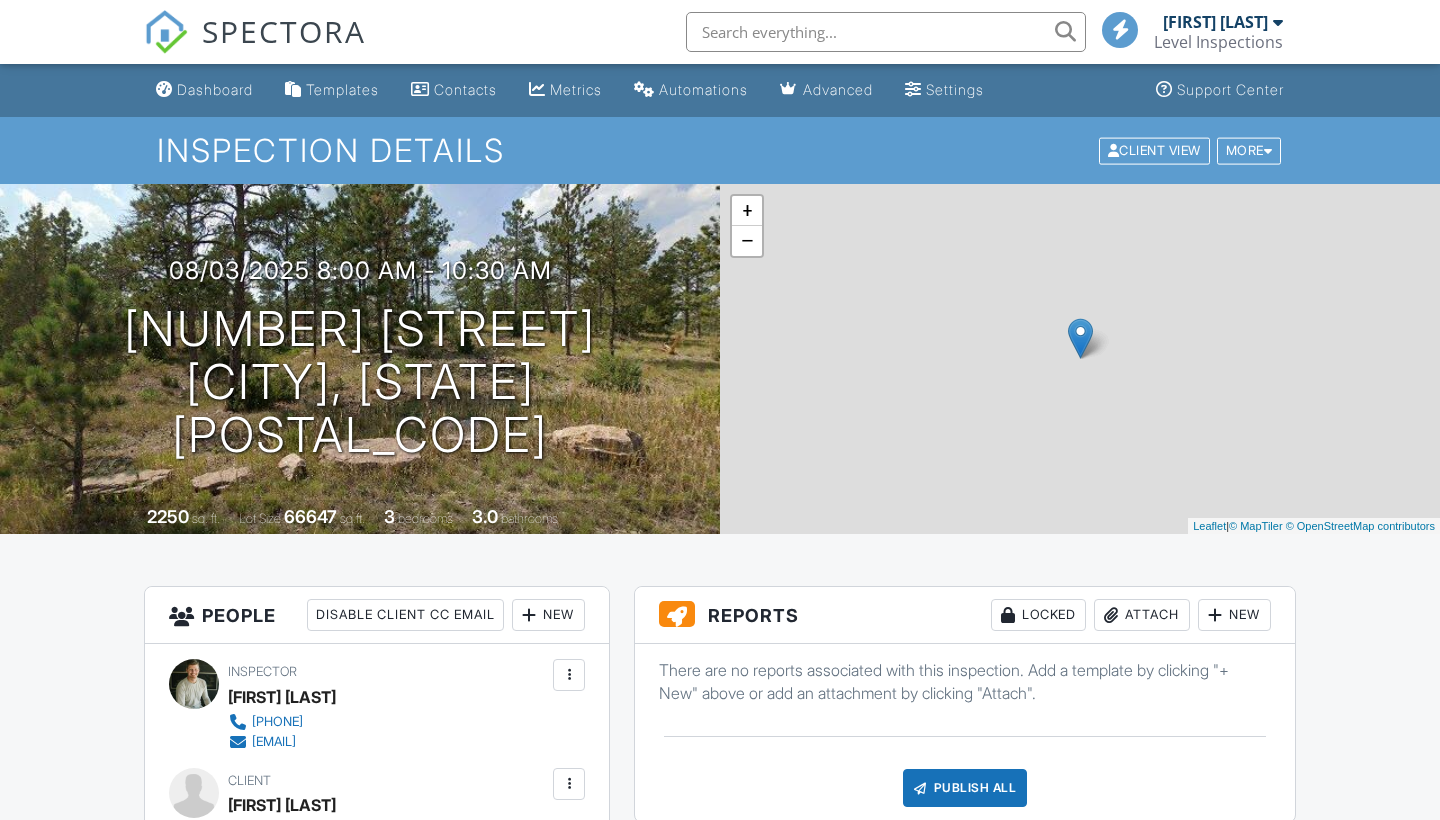 scroll, scrollTop: 0, scrollLeft: 0, axis: both 